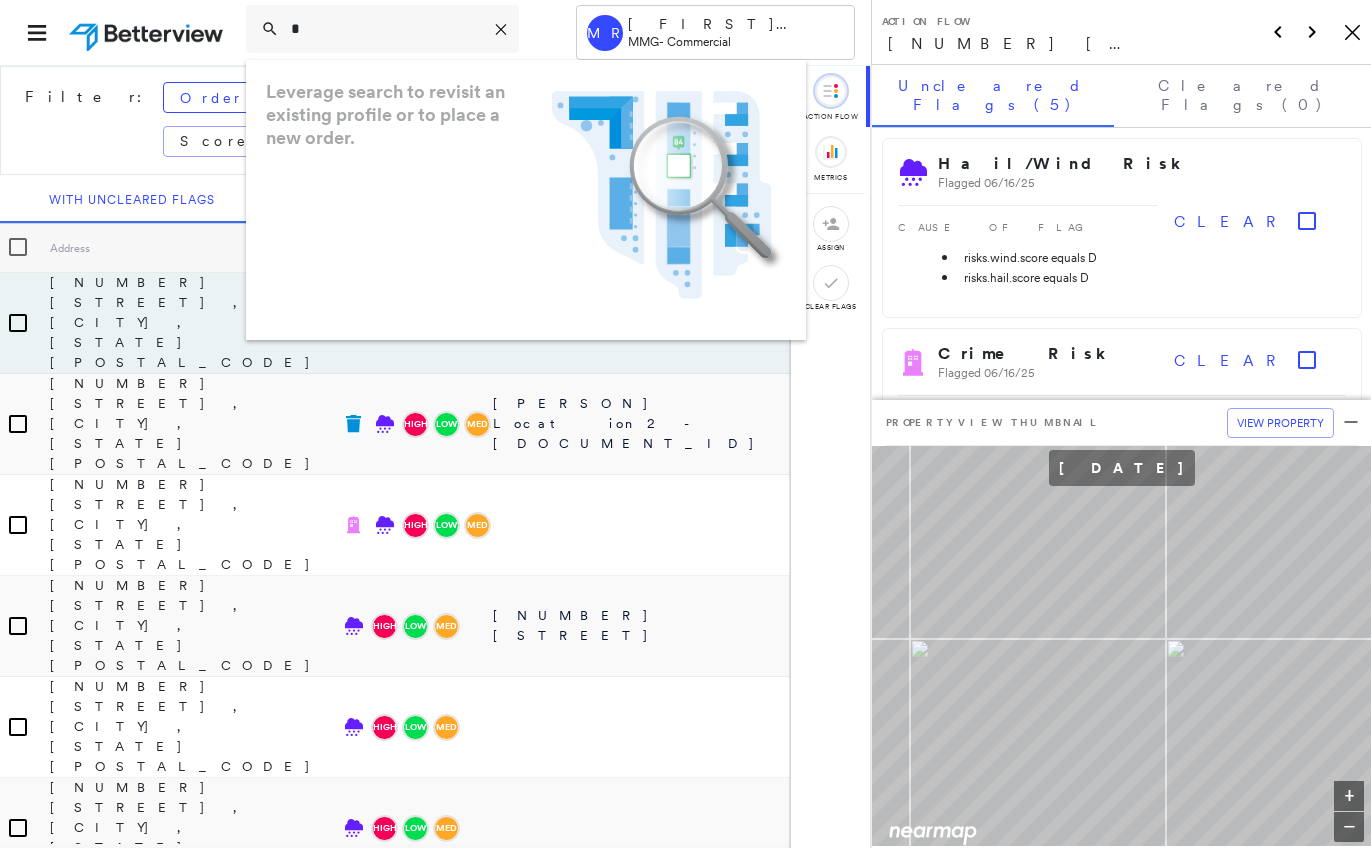 scroll, scrollTop: 0, scrollLeft: 0, axis: both 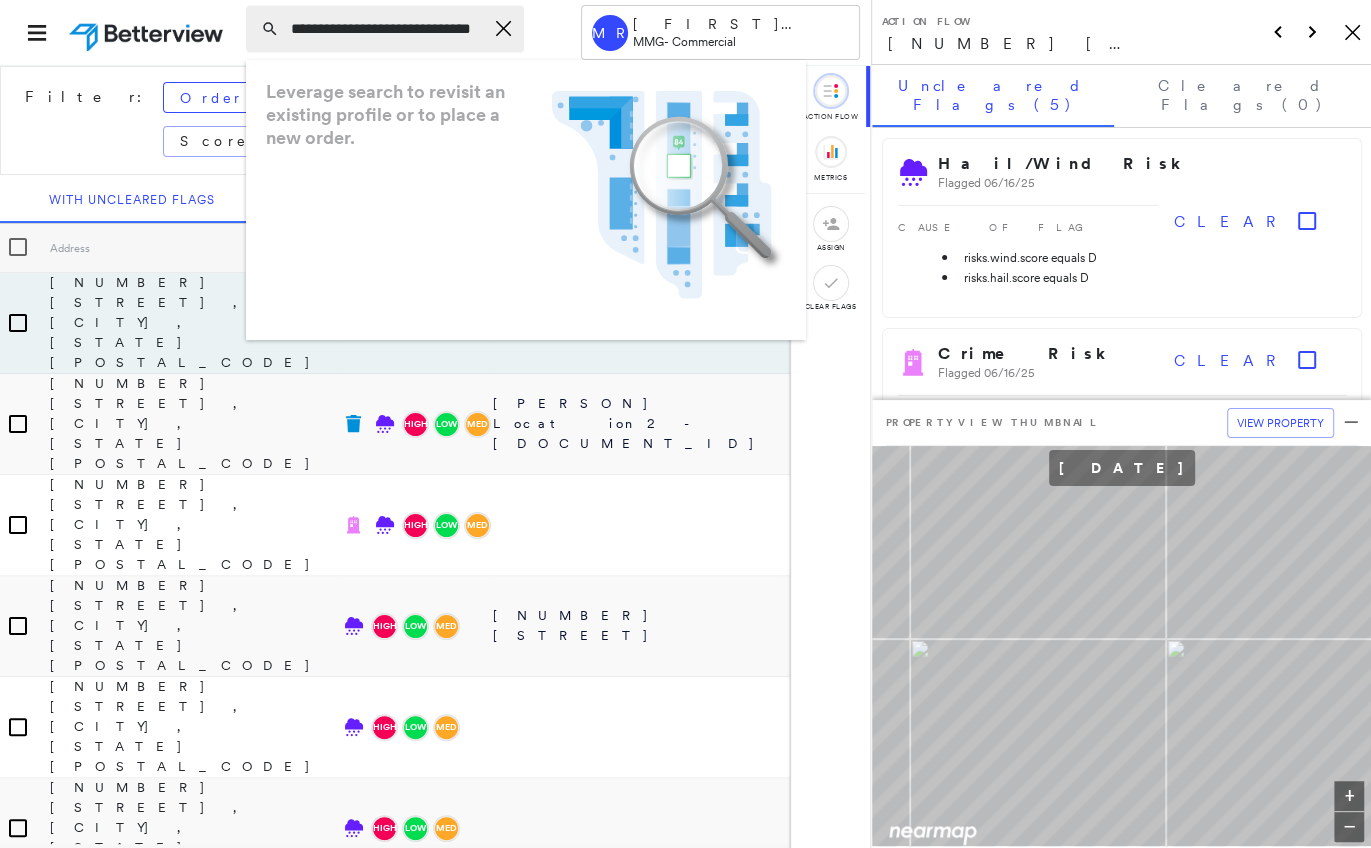 click on "**********" at bounding box center [387, 29] 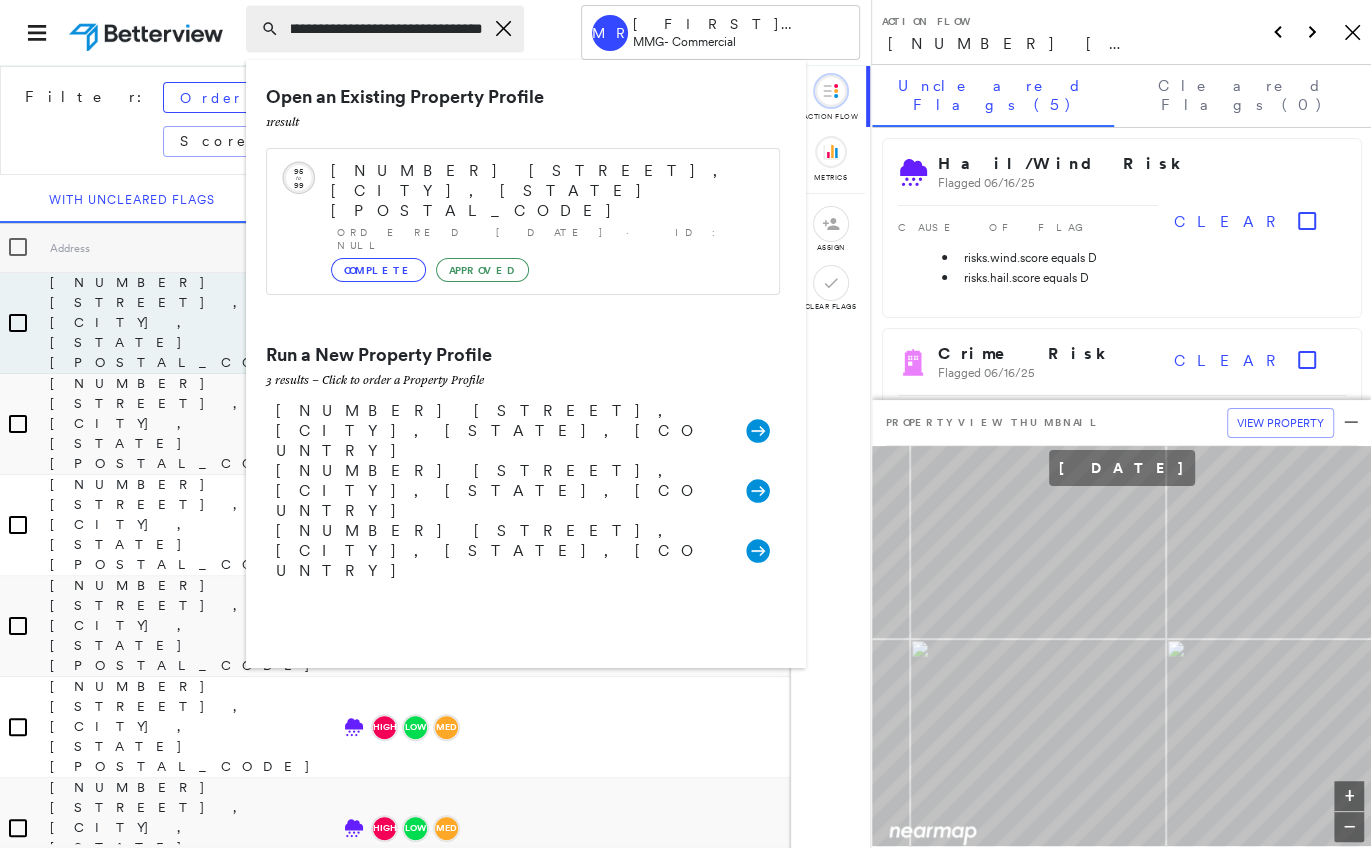 type on "**********" 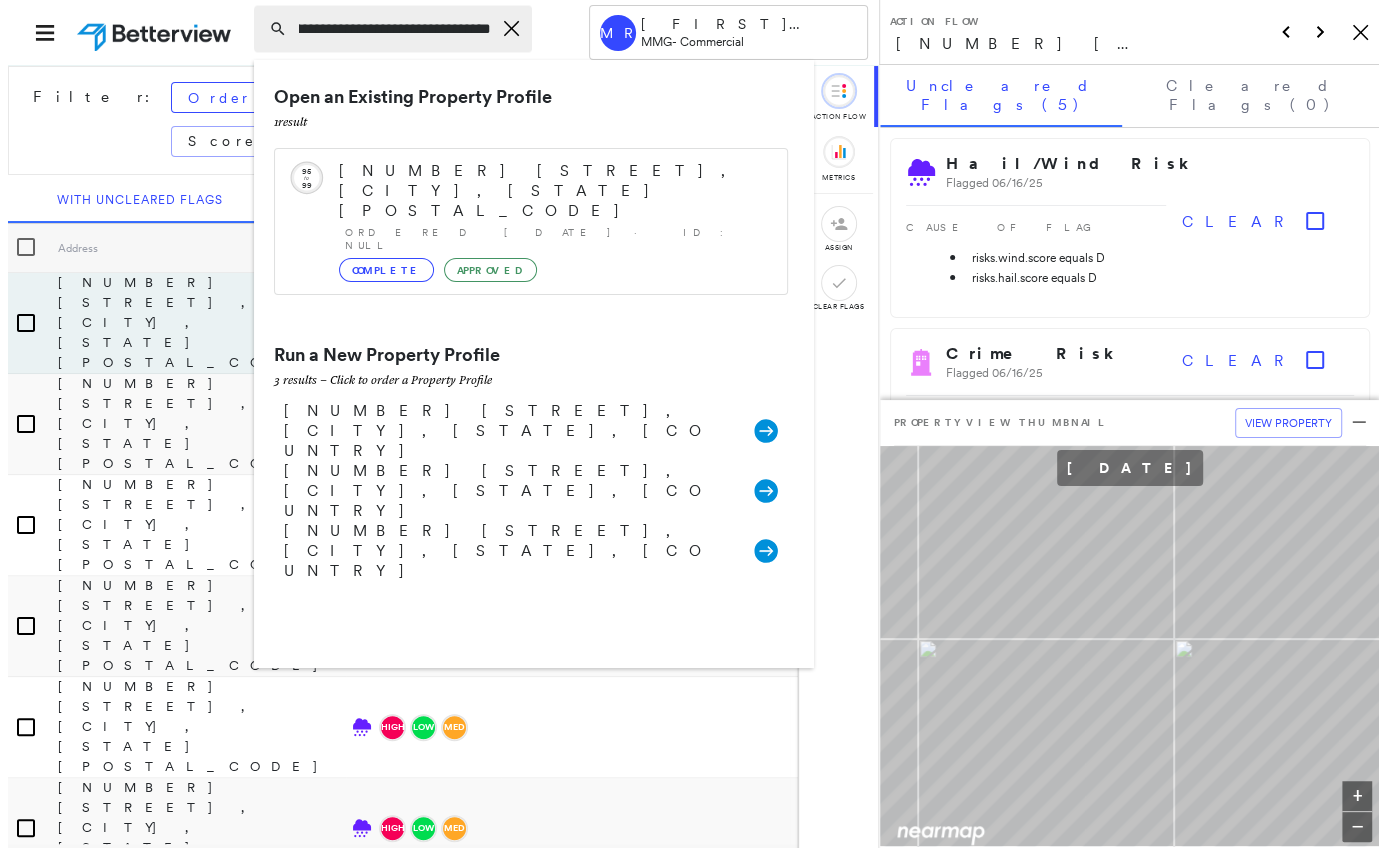 scroll, scrollTop: 0, scrollLeft: 33, axis: horizontal 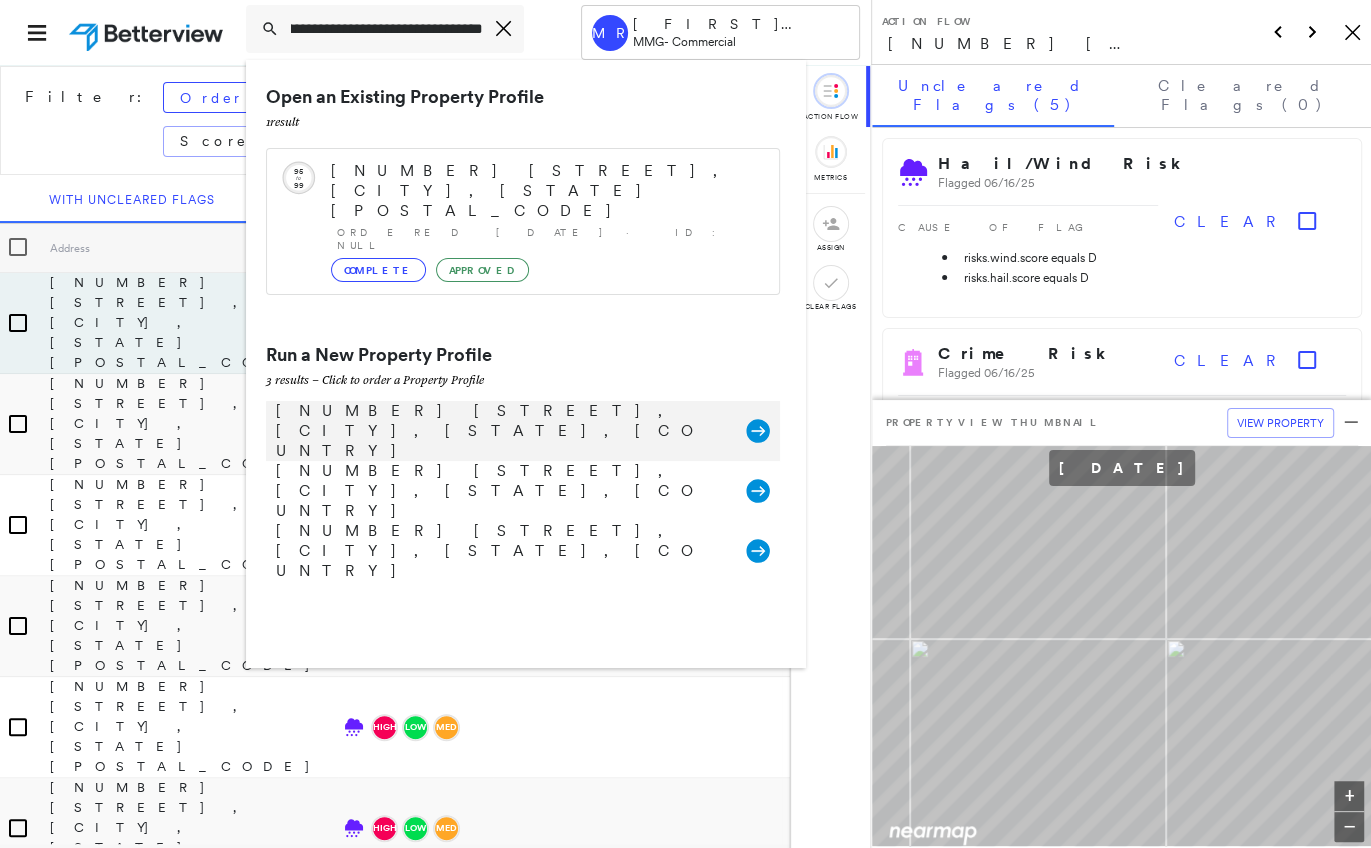 click 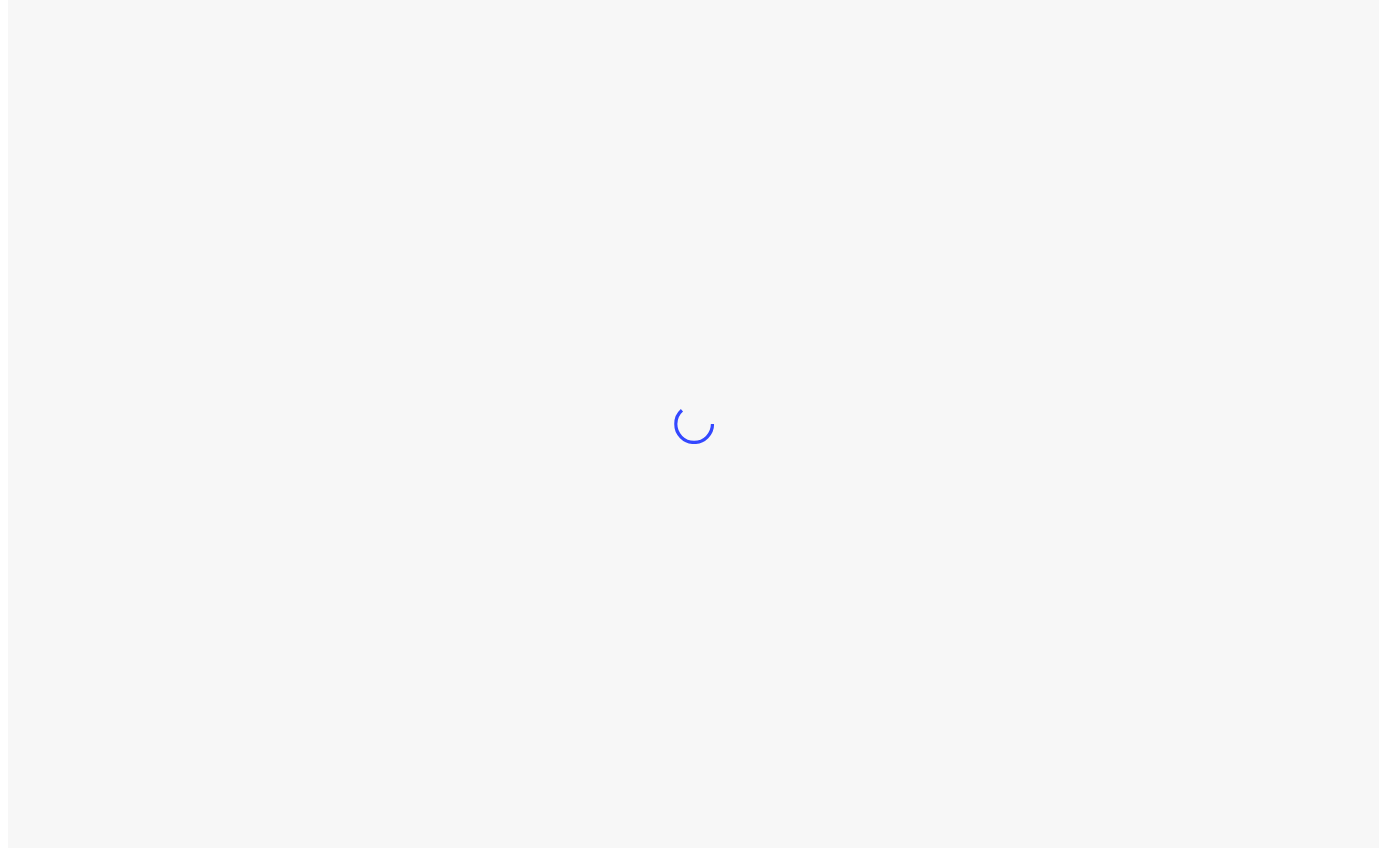 scroll, scrollTop: 0, scrollLeft: 0, axis: both 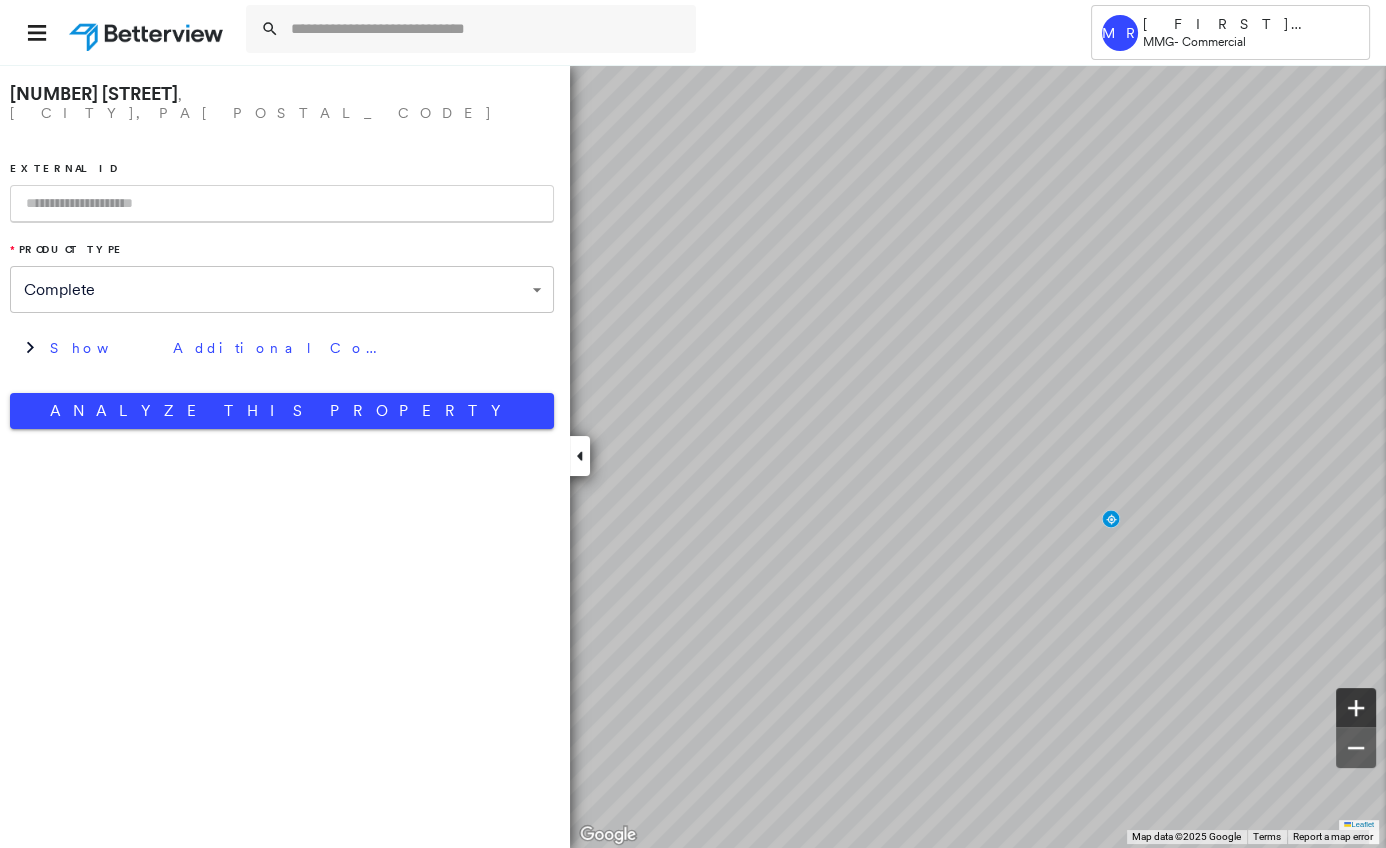 click 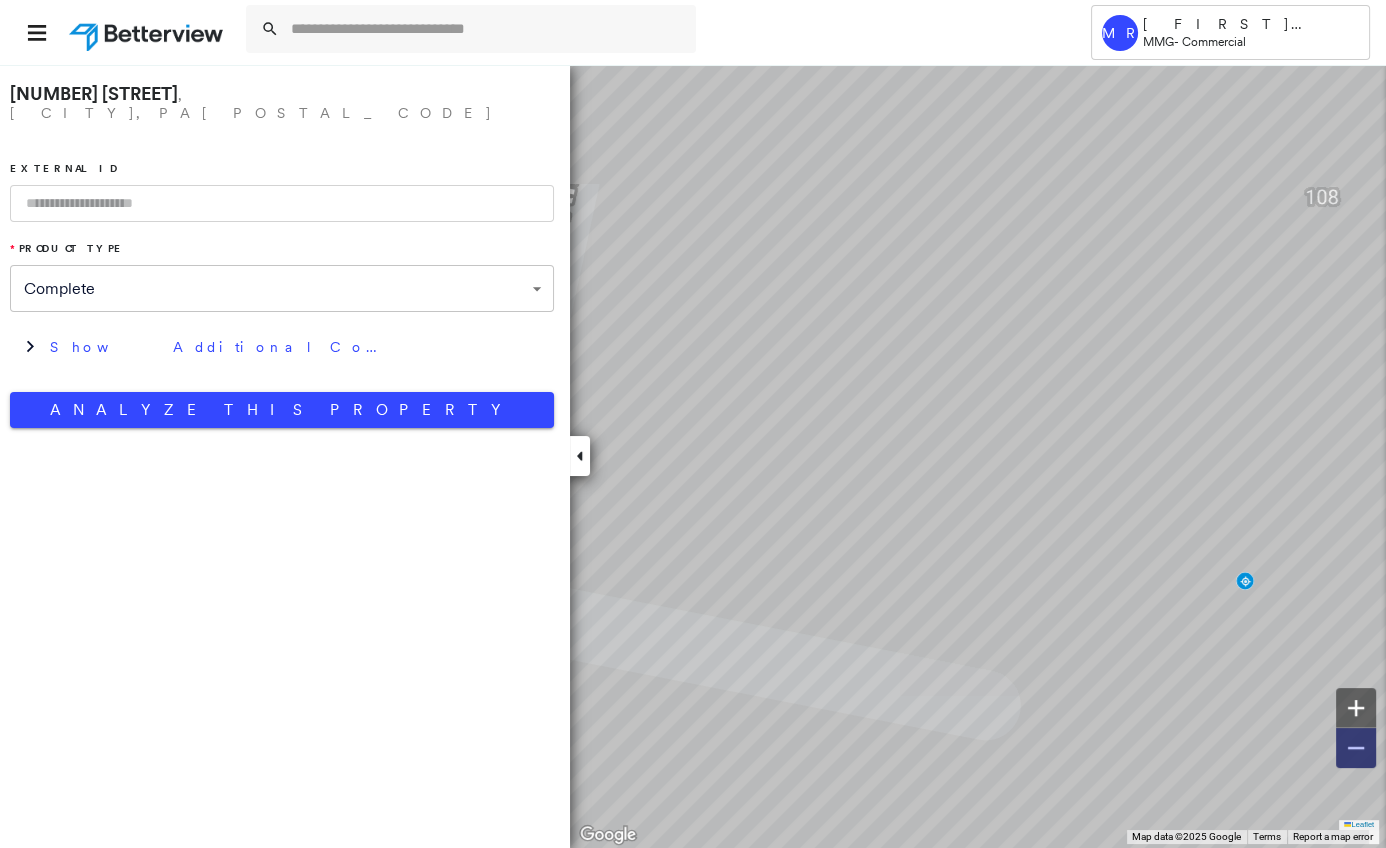 click 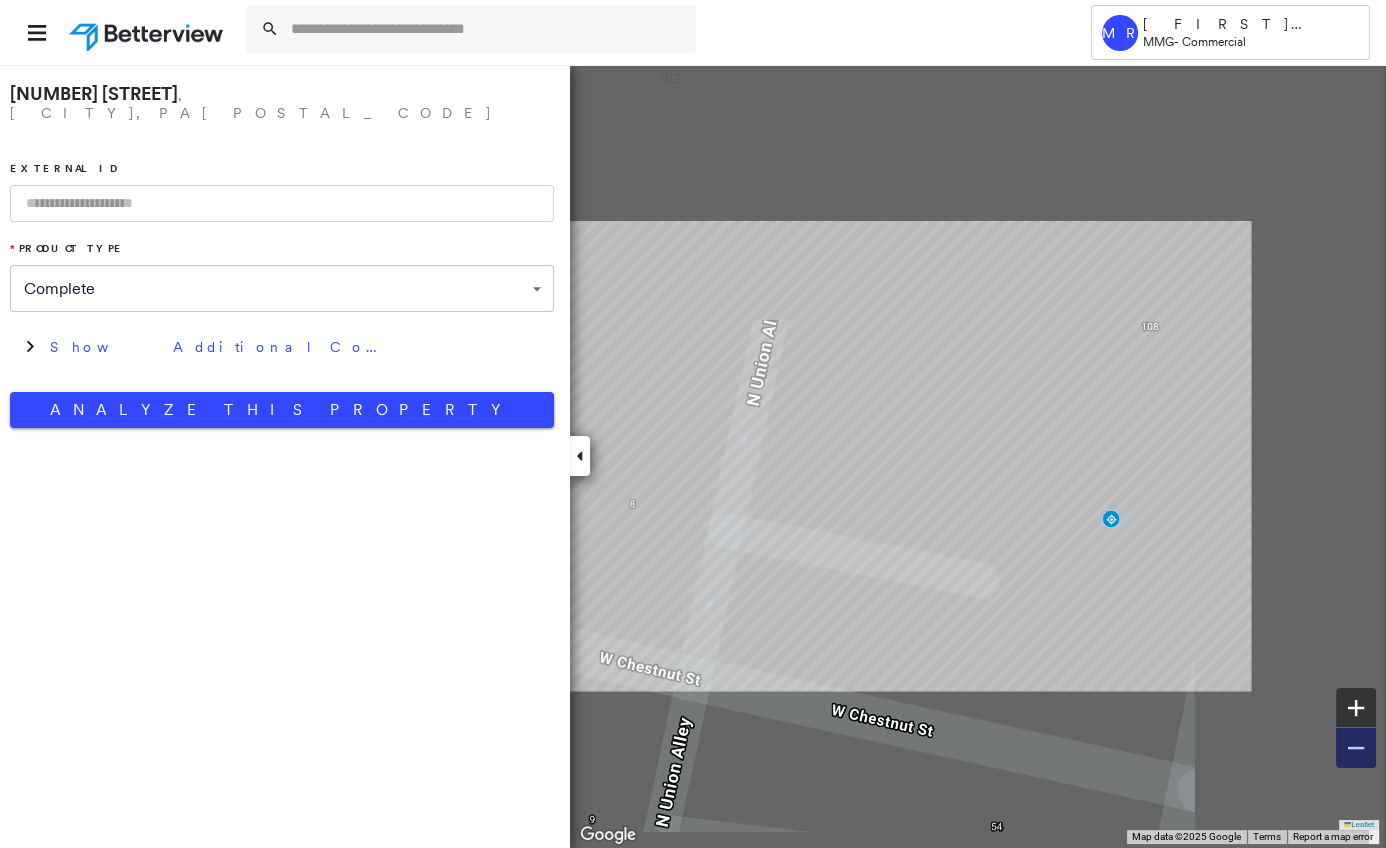 click 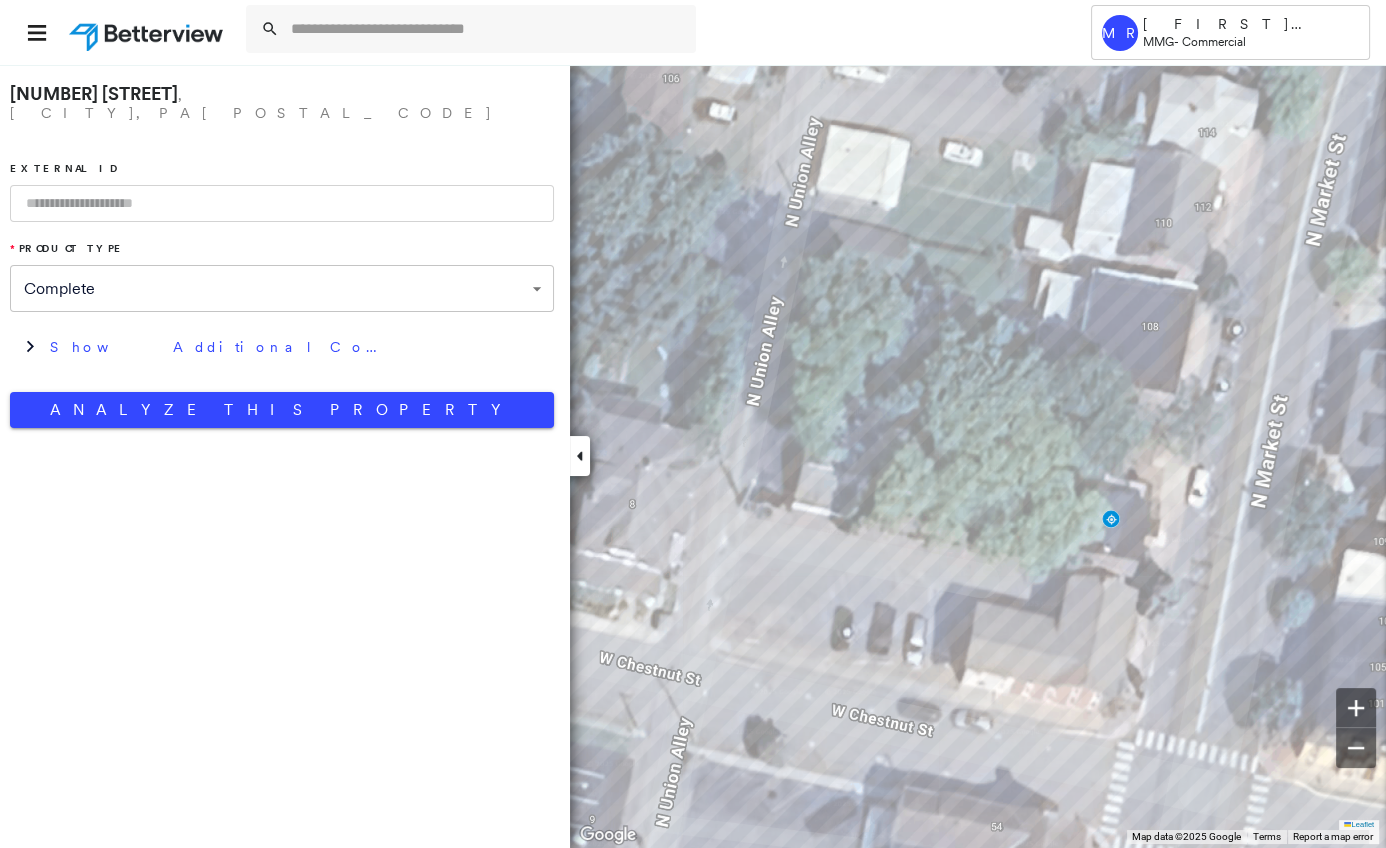 click at bounding box center (282, 203) 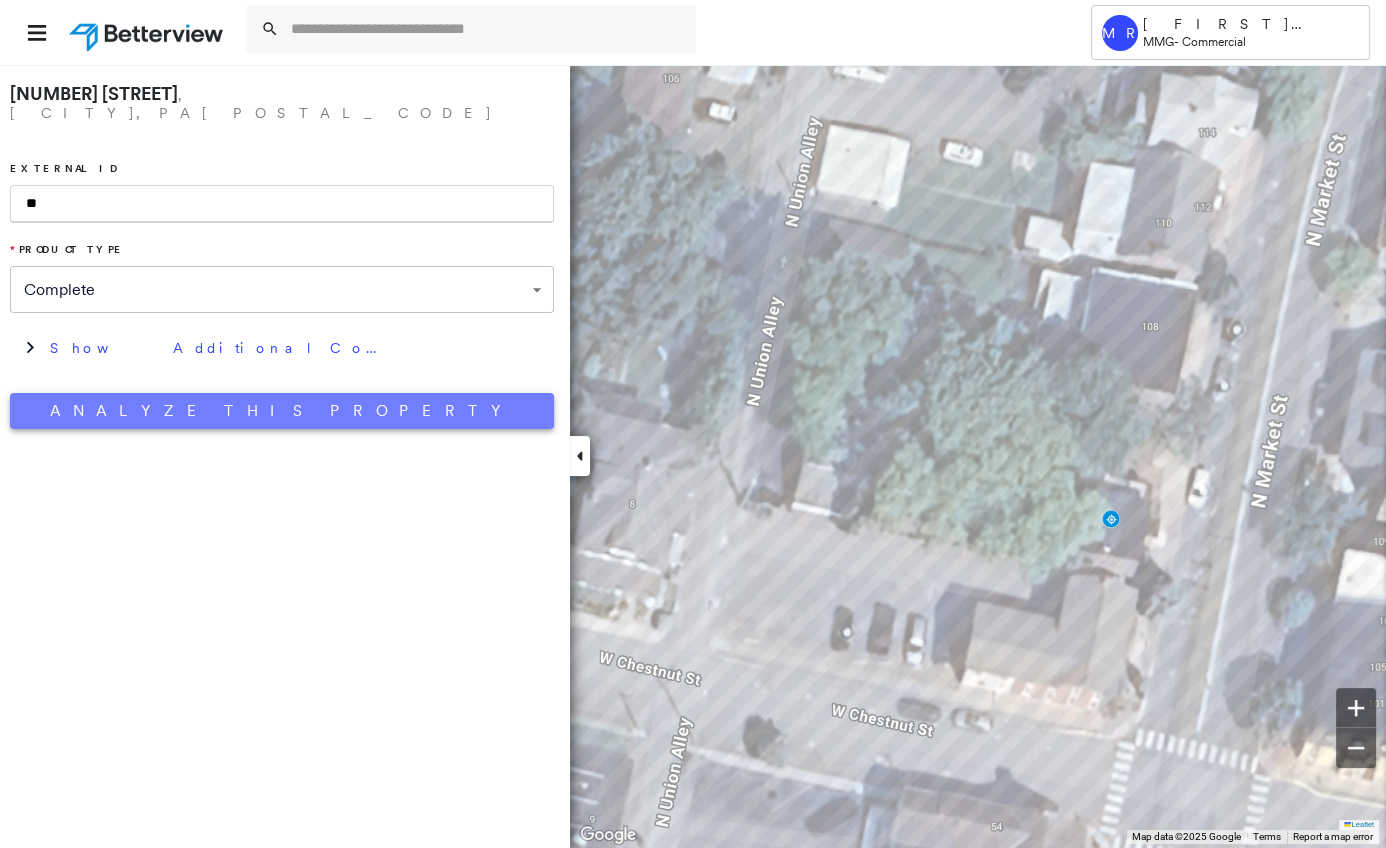 type on "**" 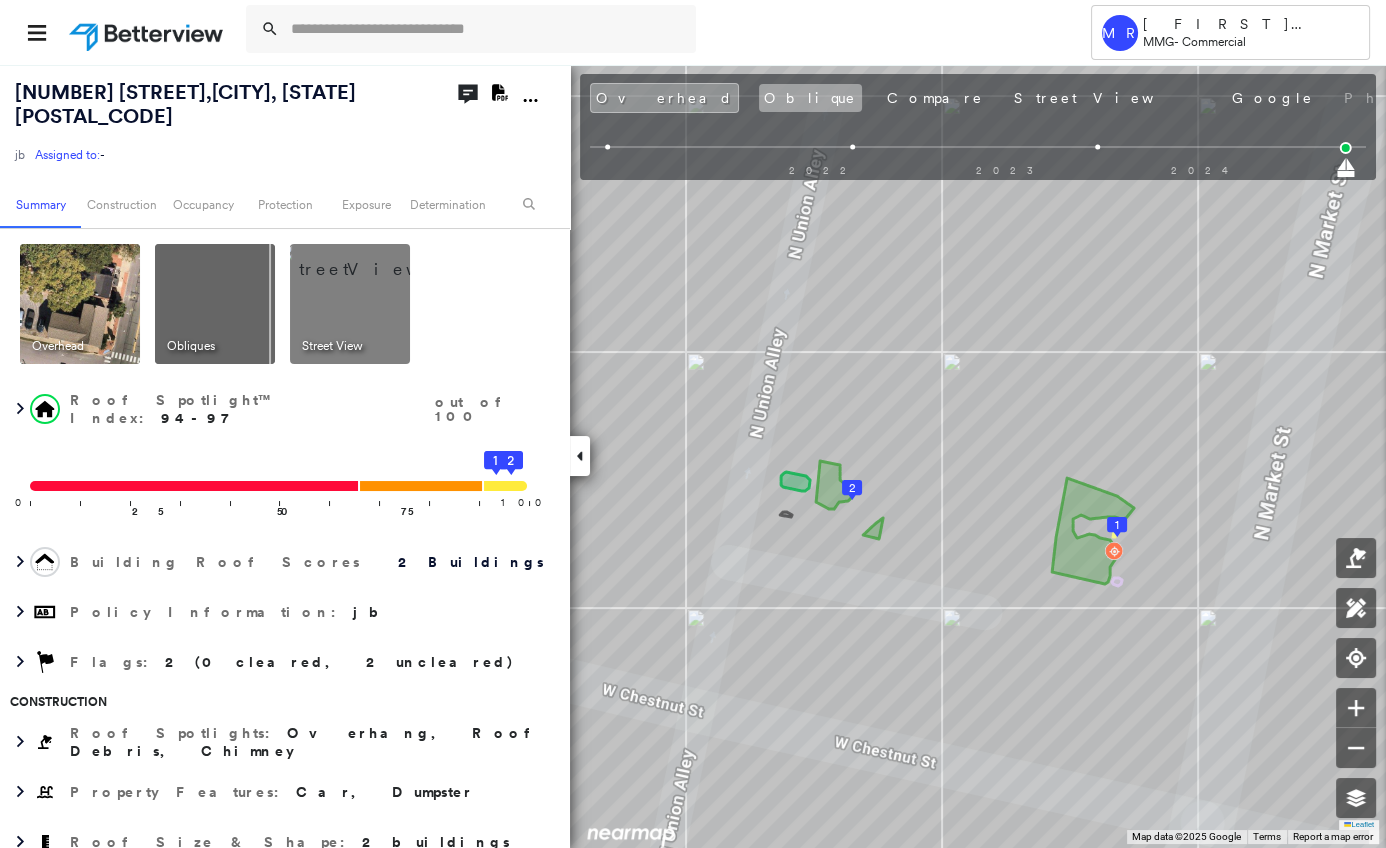 click on "Oblique" at bounding box center [810, 98] 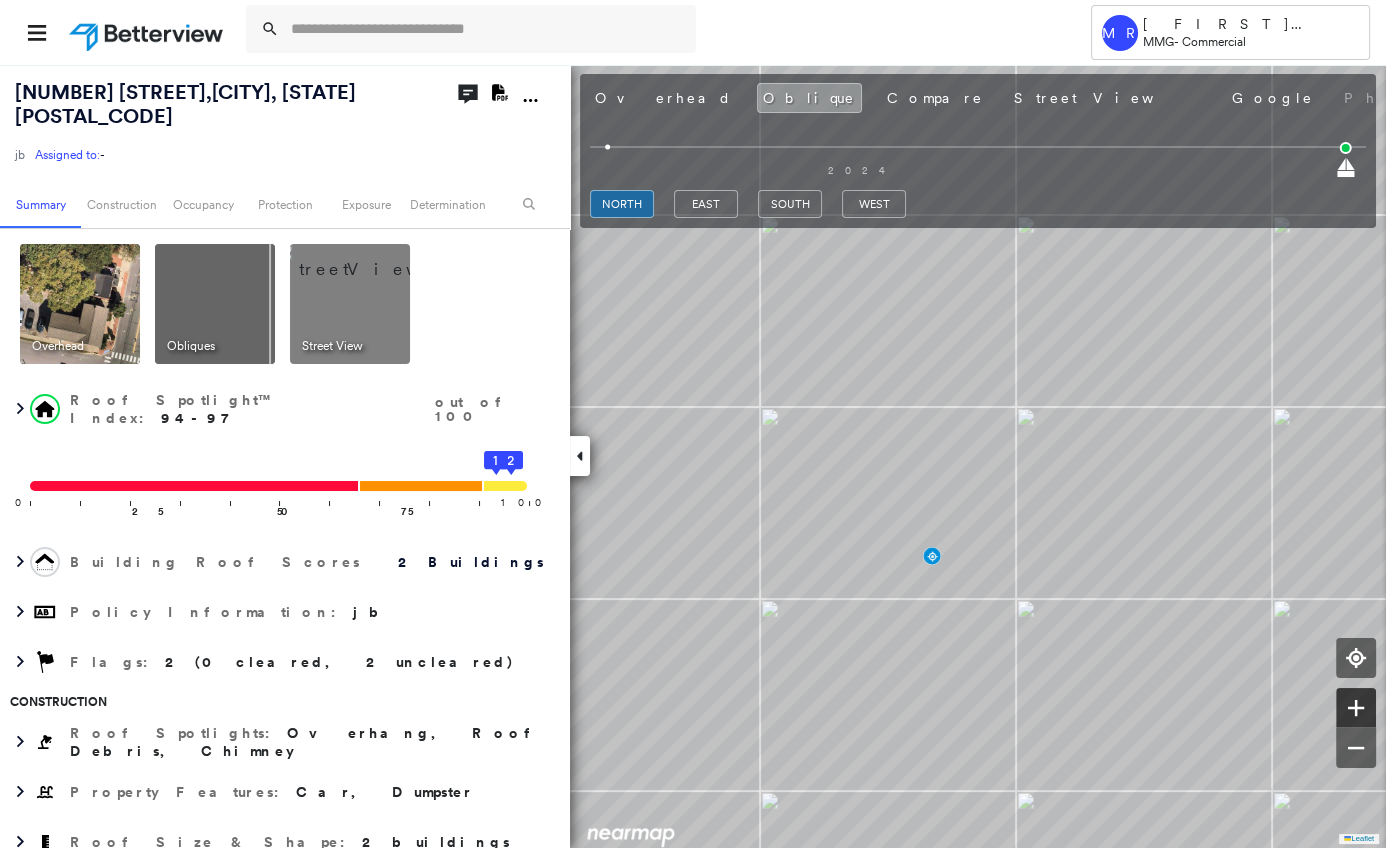 click 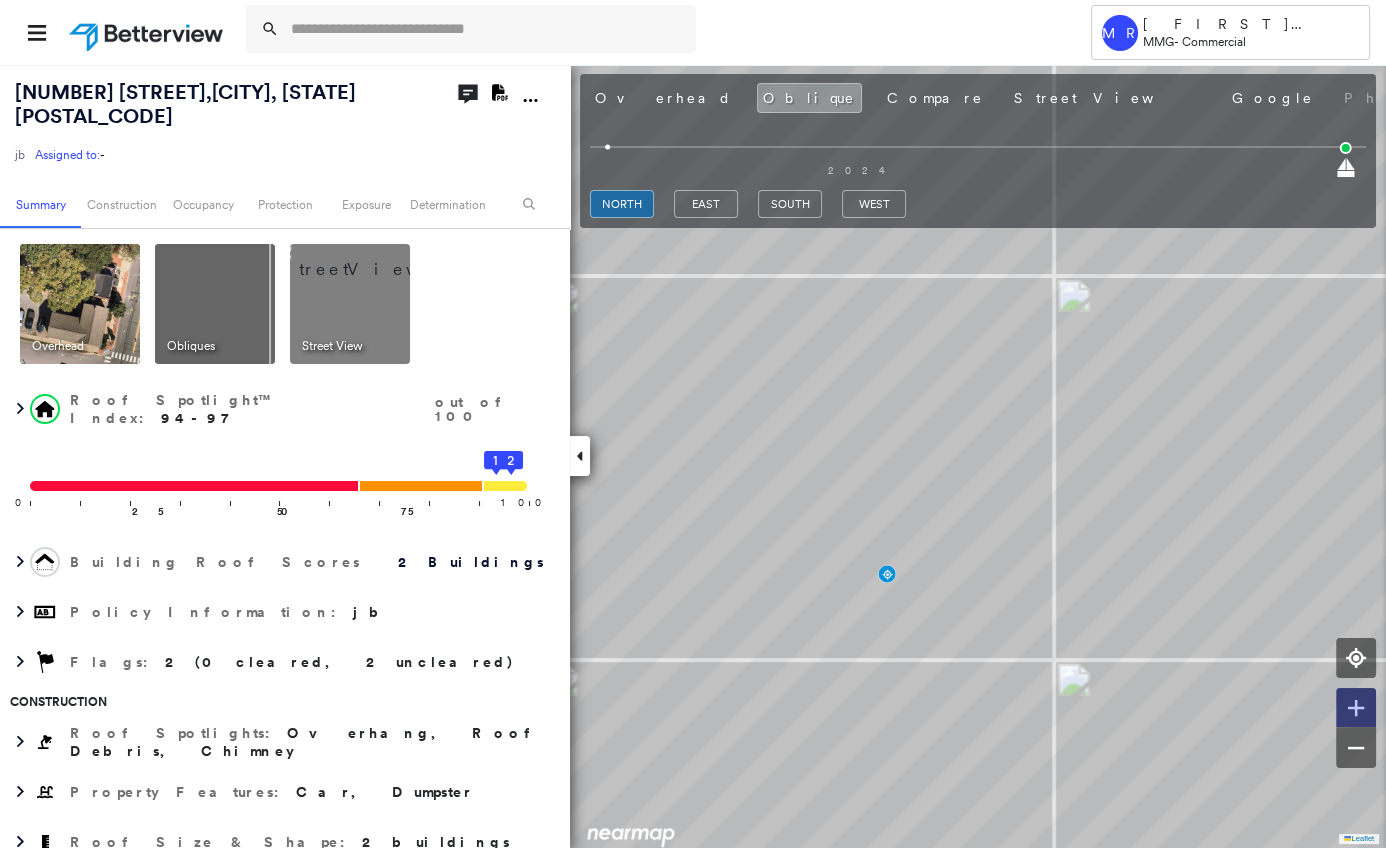 click 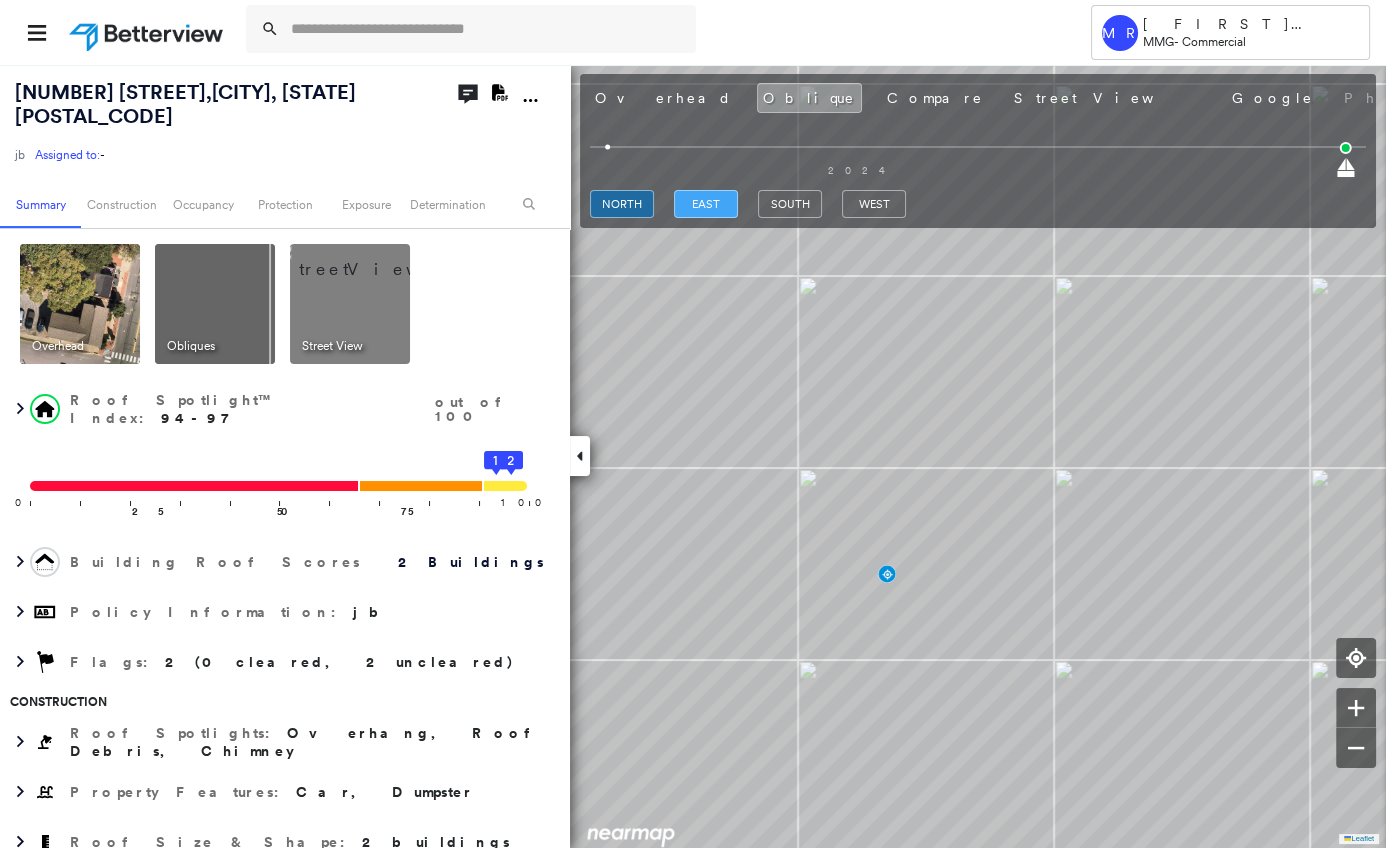 click on "east" at bounding box center [706, 204] 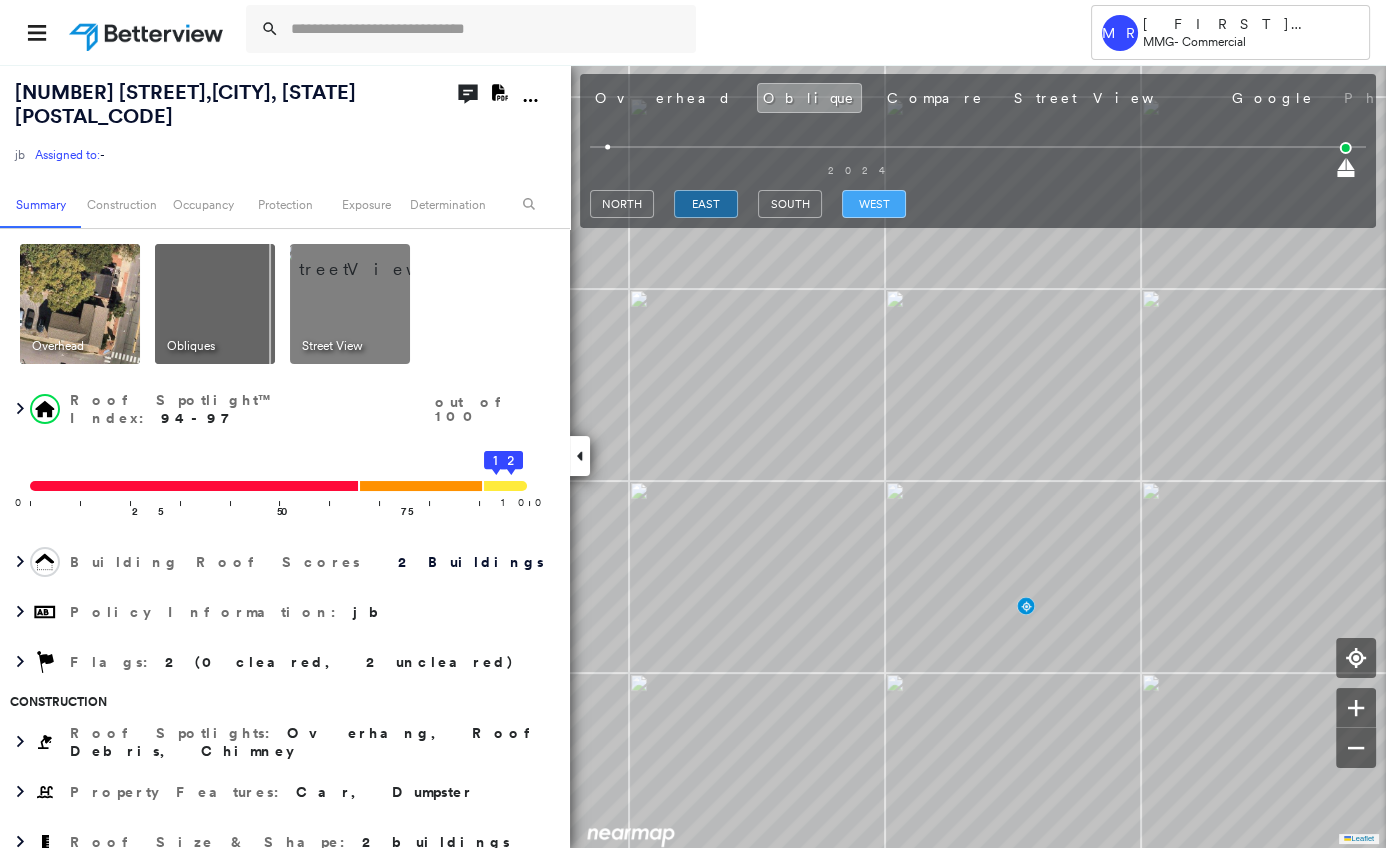 click on "west" at bounding box center (874, 204) 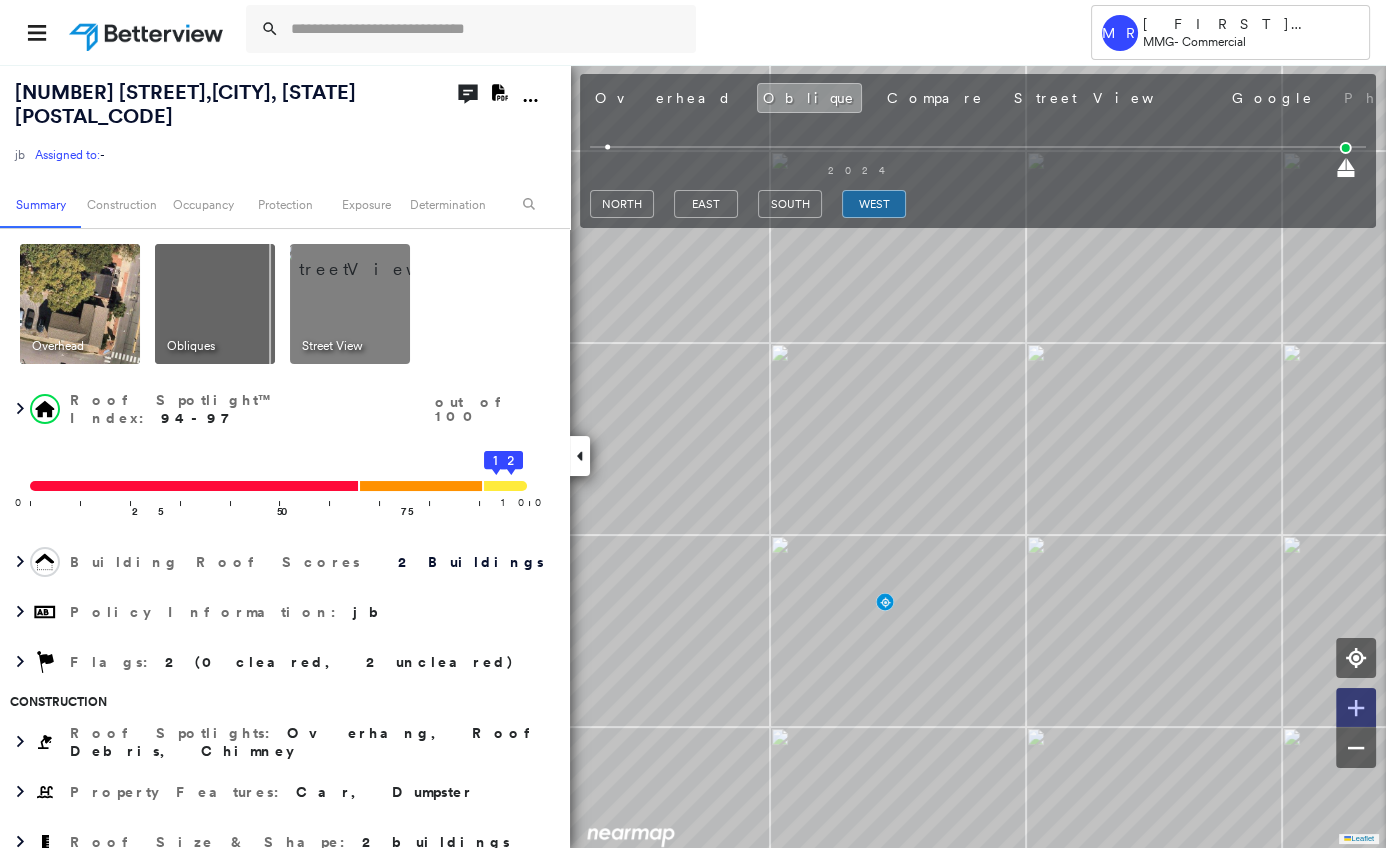 click 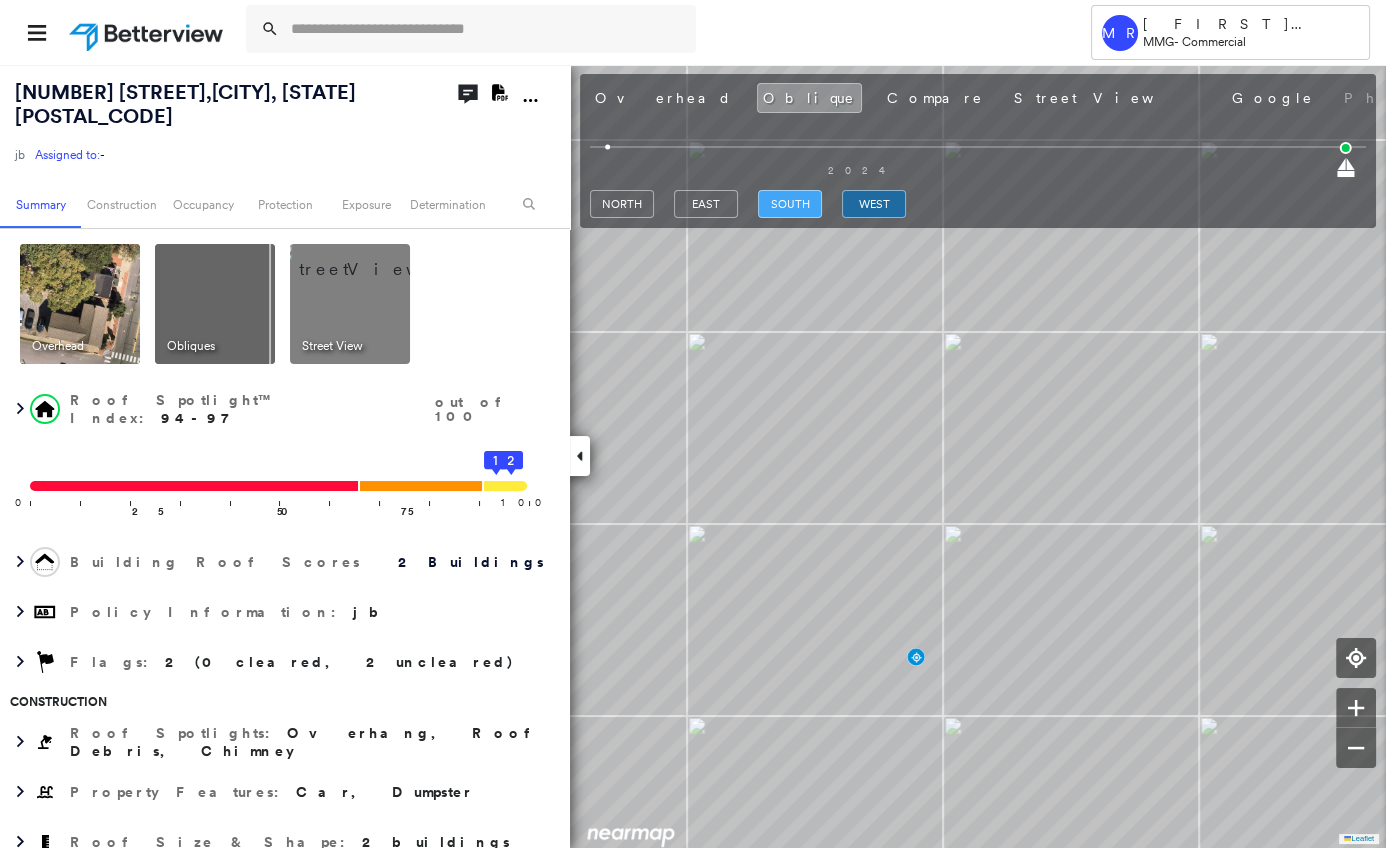click on "south" at bounding box center [790, 204] 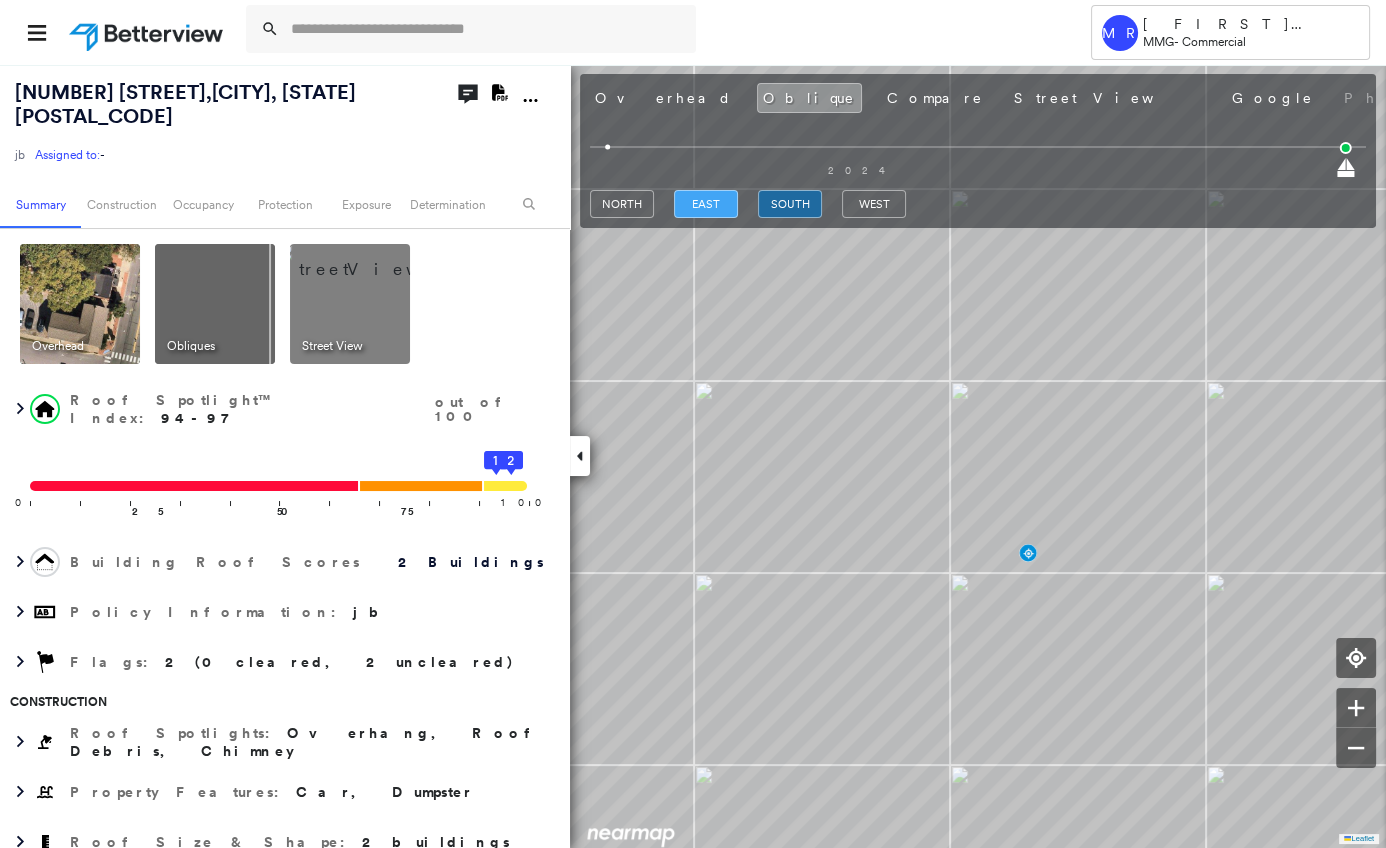 click on "east" at bounding box center (706, 204) 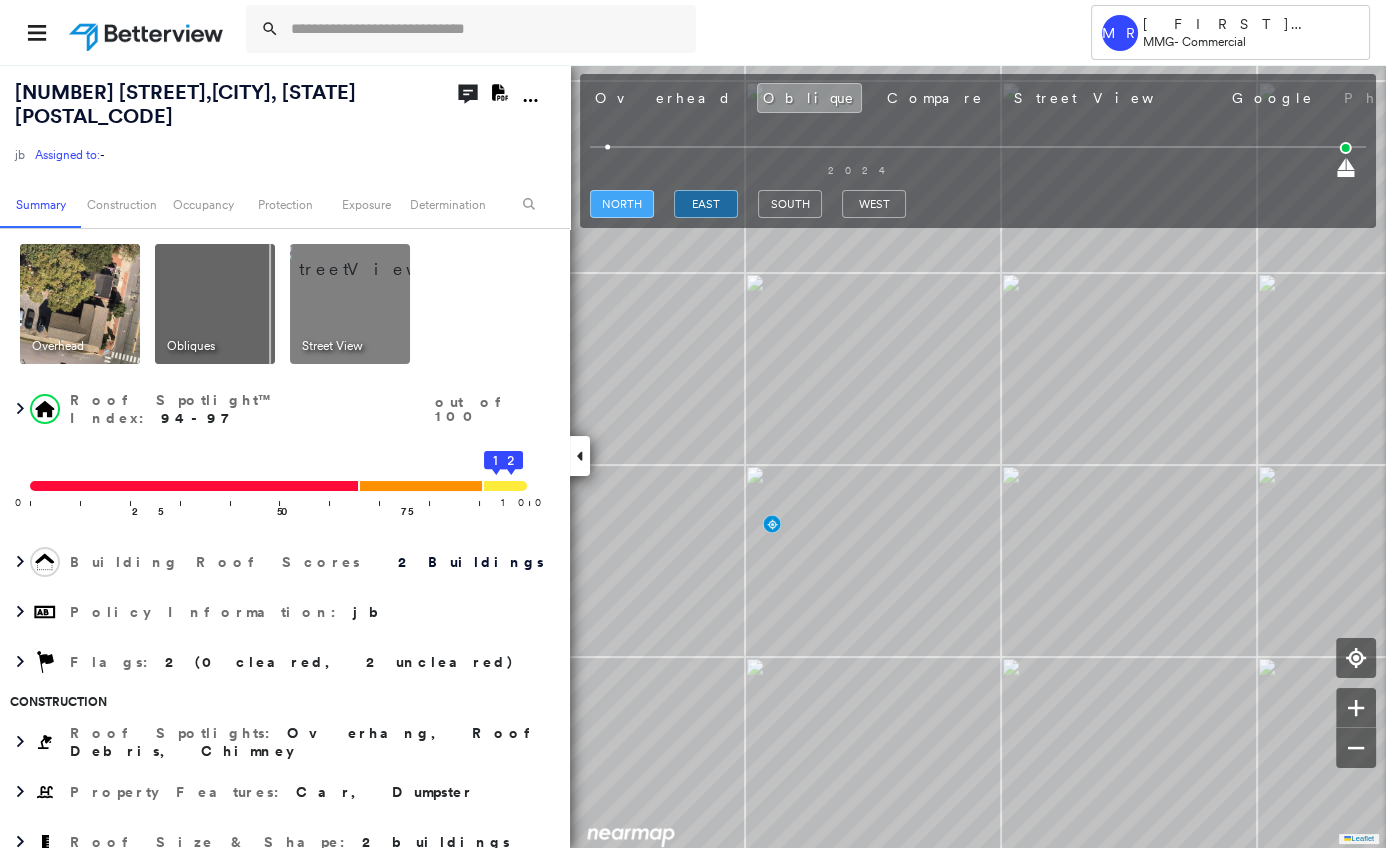 click on "north" at bounding box center (622, 204) 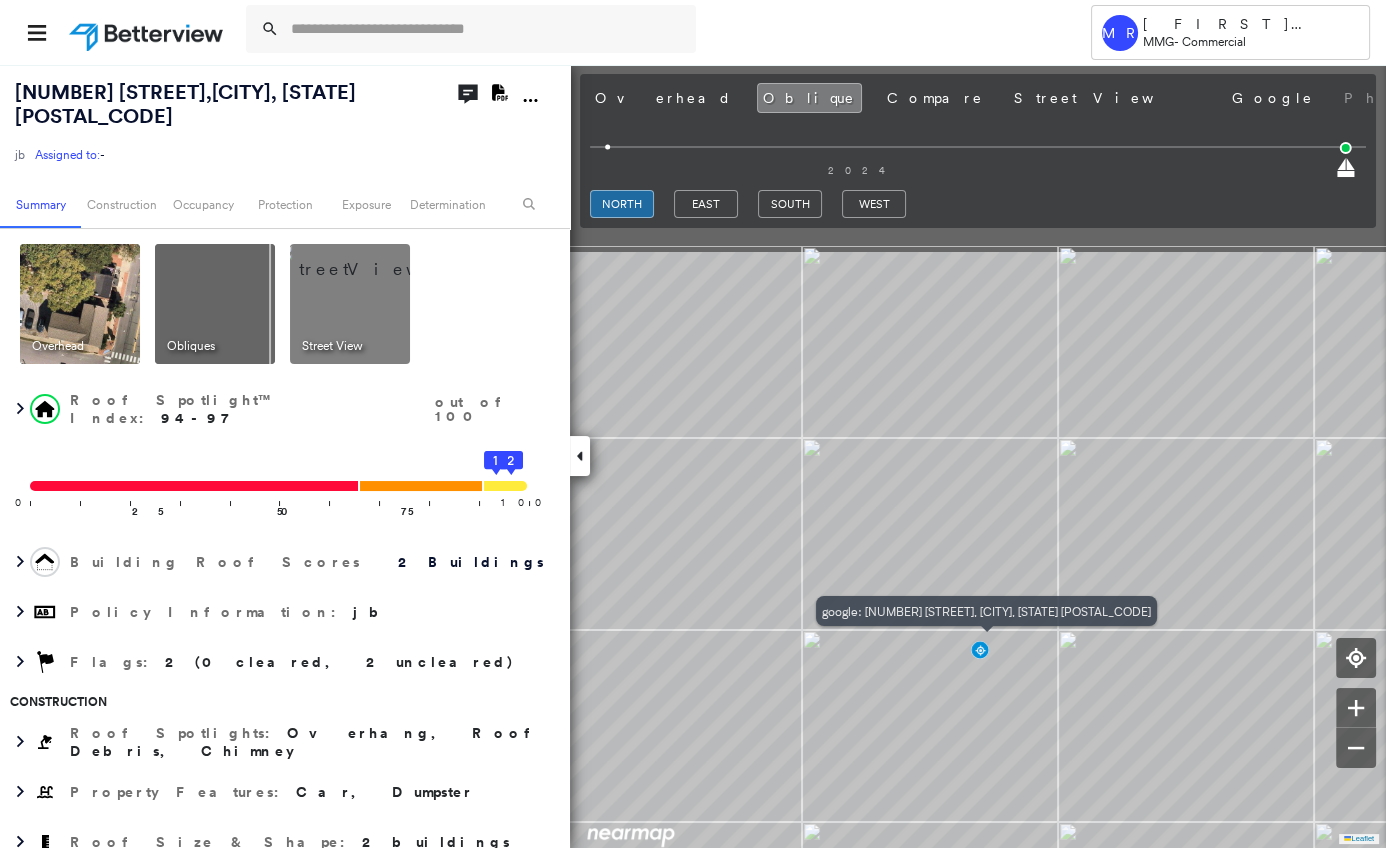 drag, startPoint x: 1004, startPoint y: 378, endPoint x: 983, endPoint y: 654, distance: 276.79776 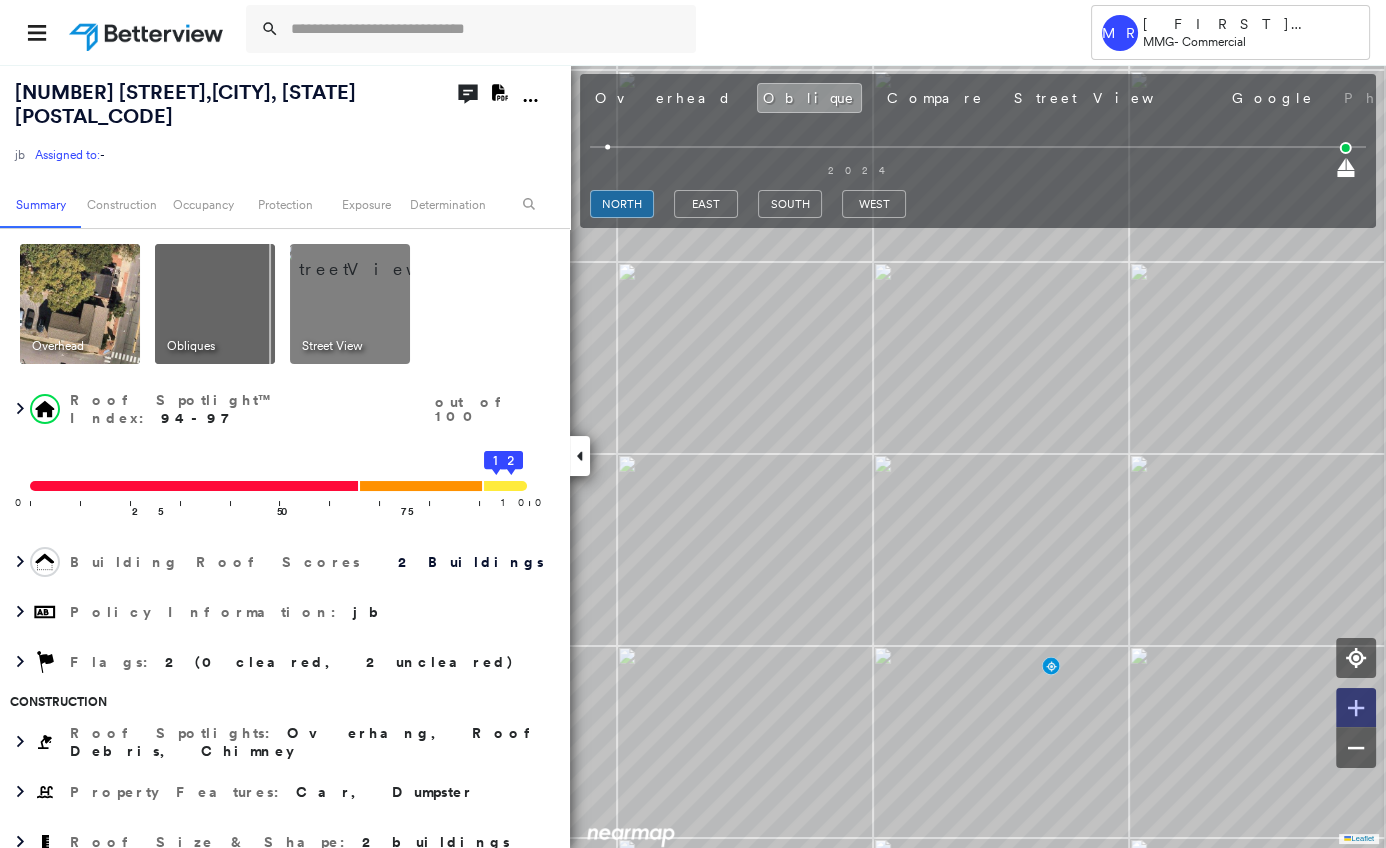 click 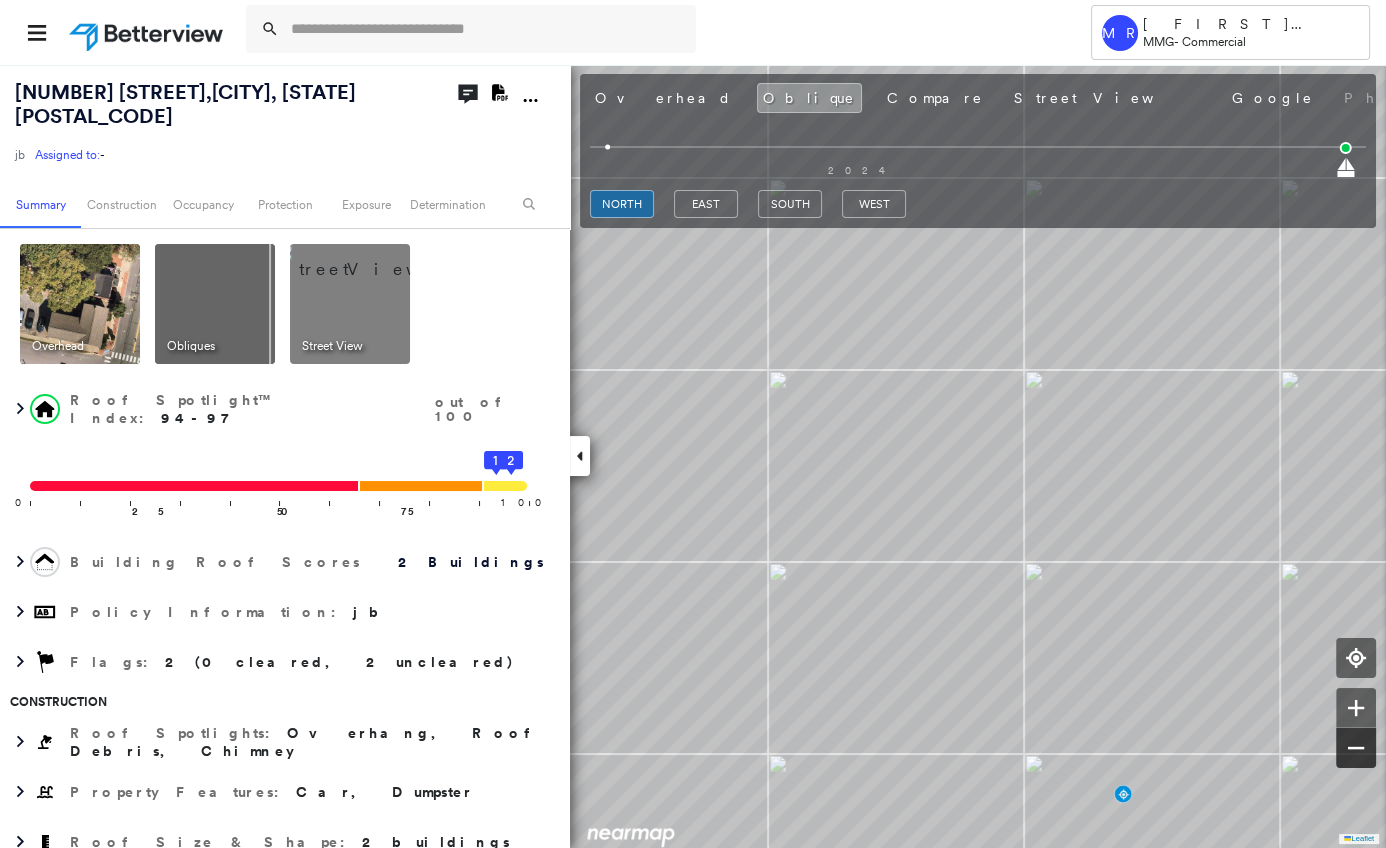 click 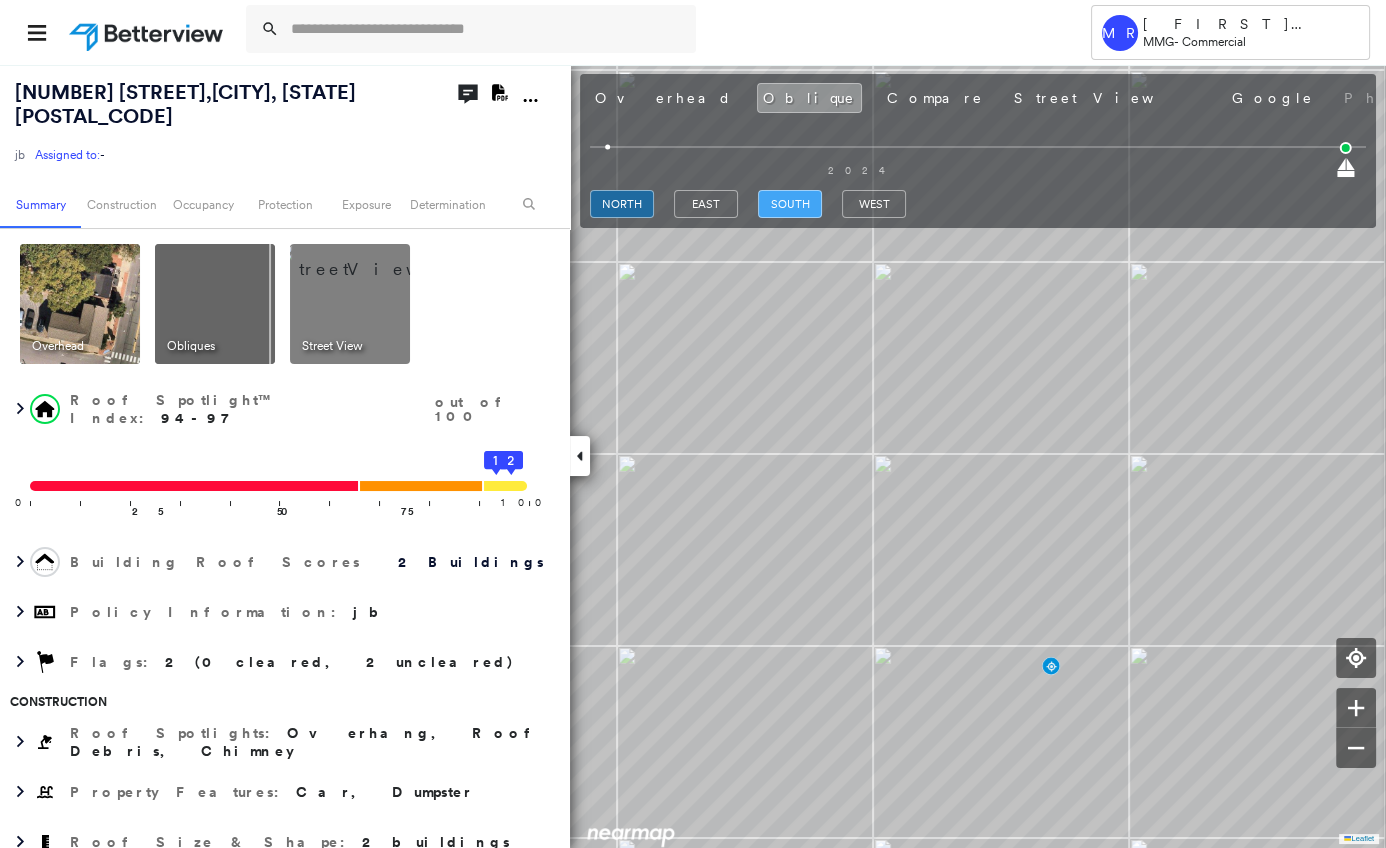click on "south" at bounding box center (790, 204) 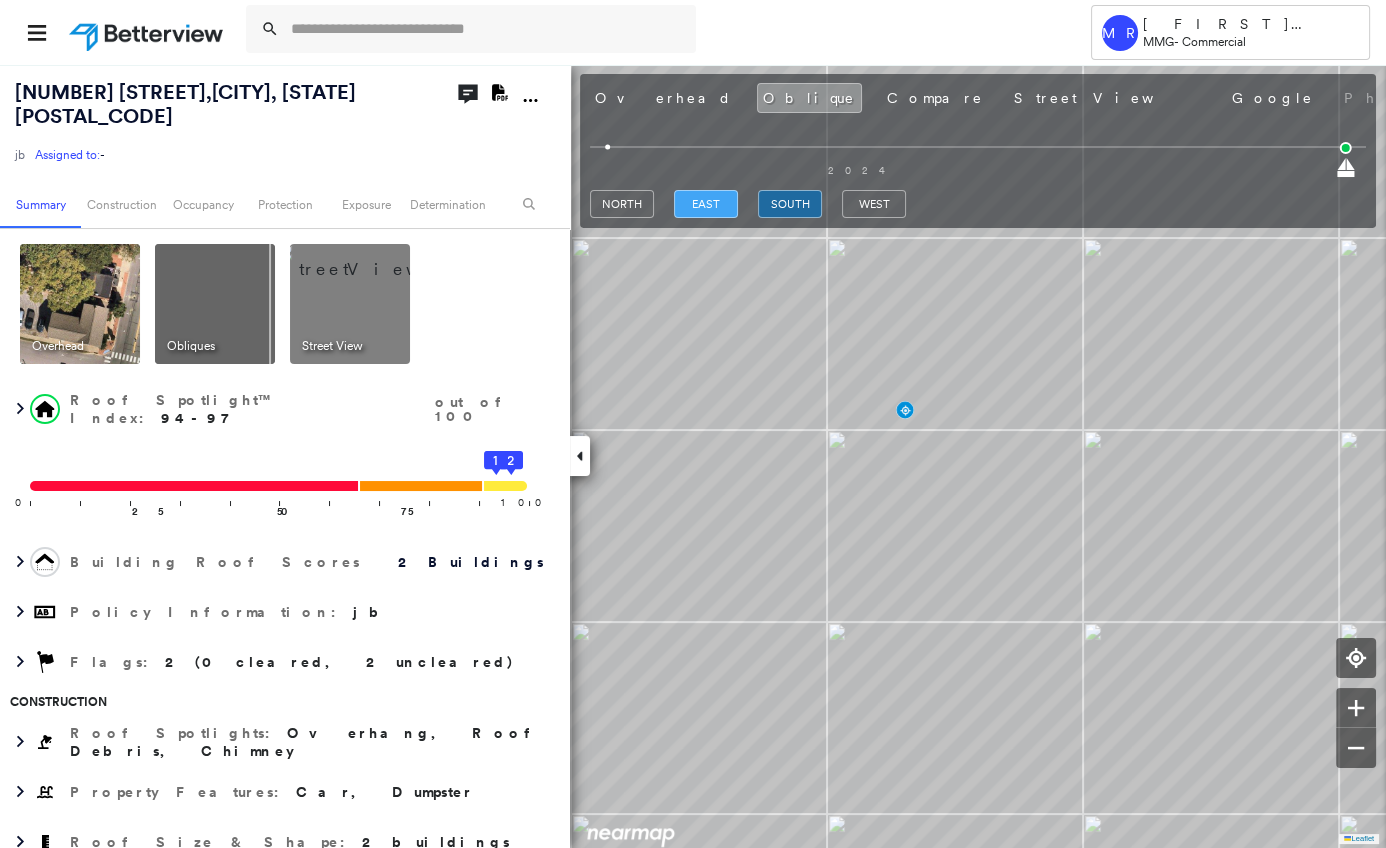 click on "east" at bounding box center [706, 204] 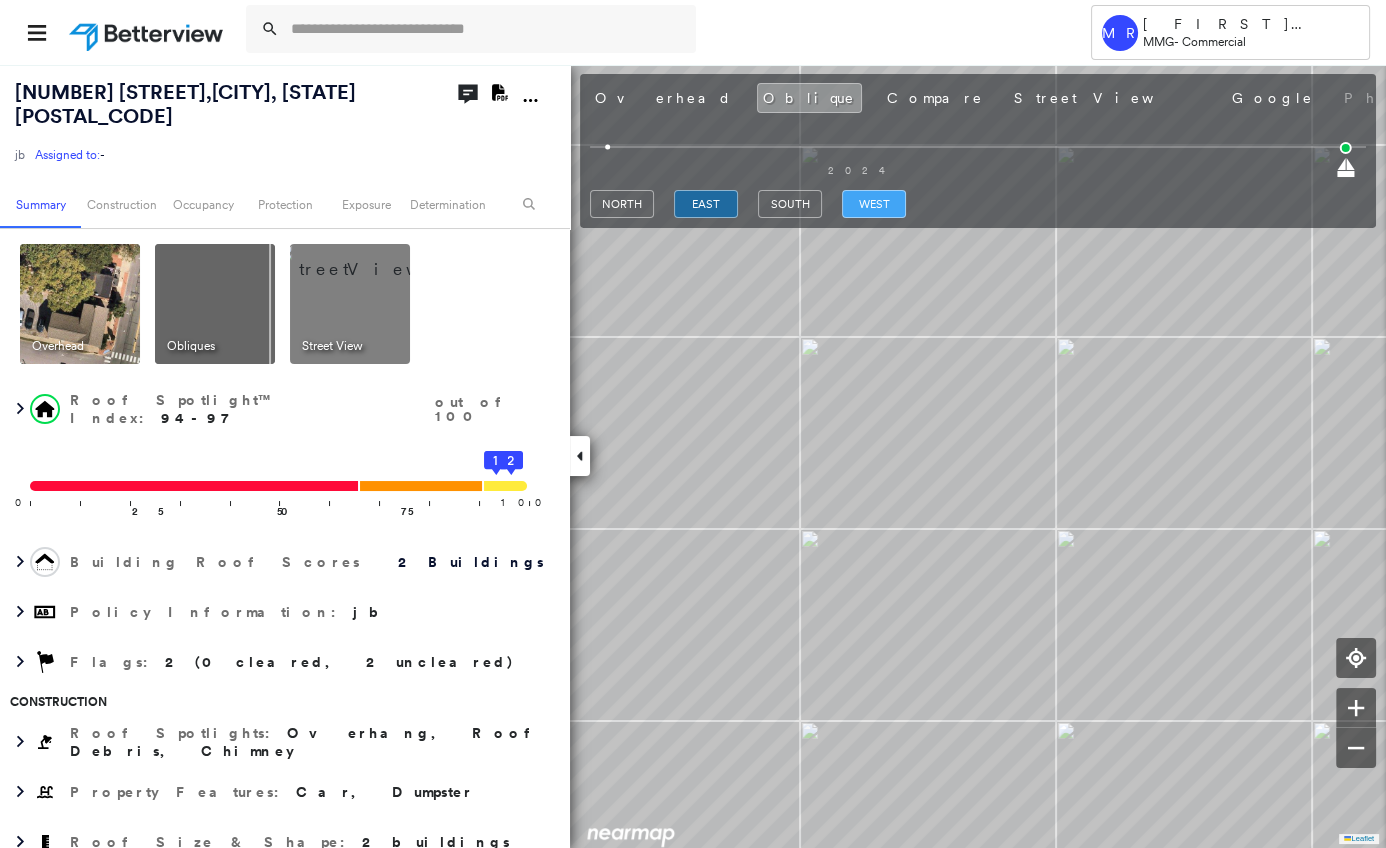click on "west" at bounding box center [874, 204] 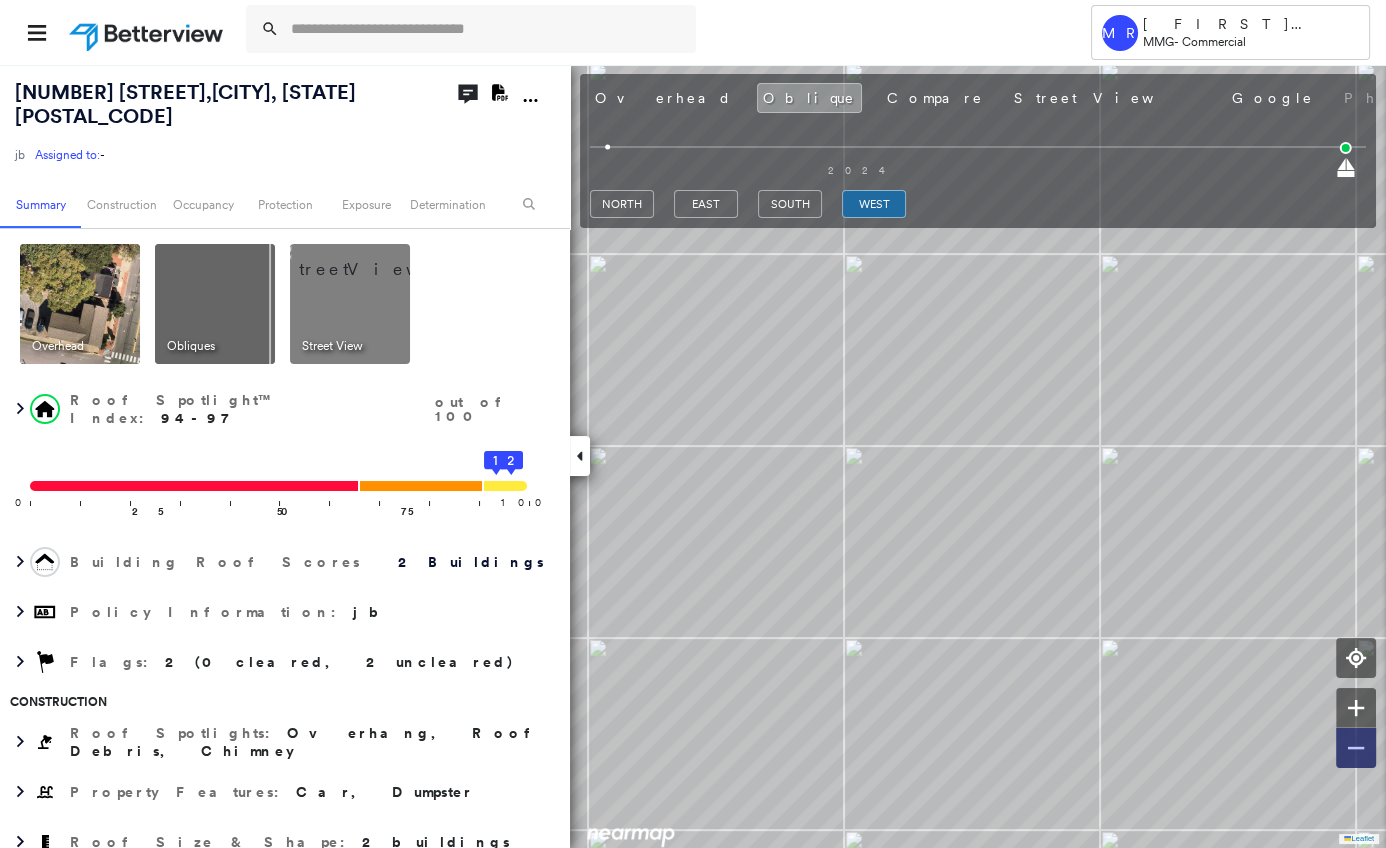 click 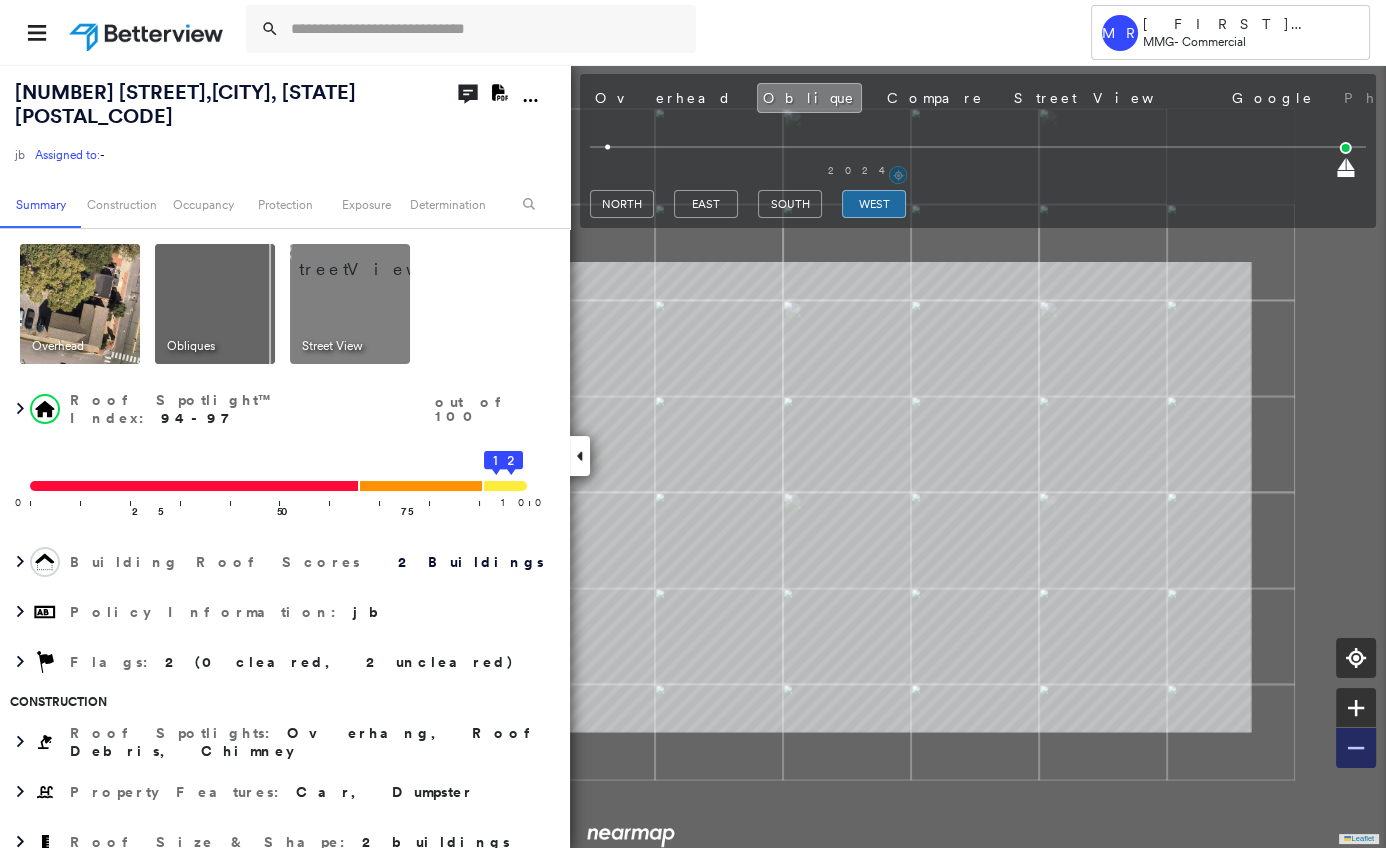click 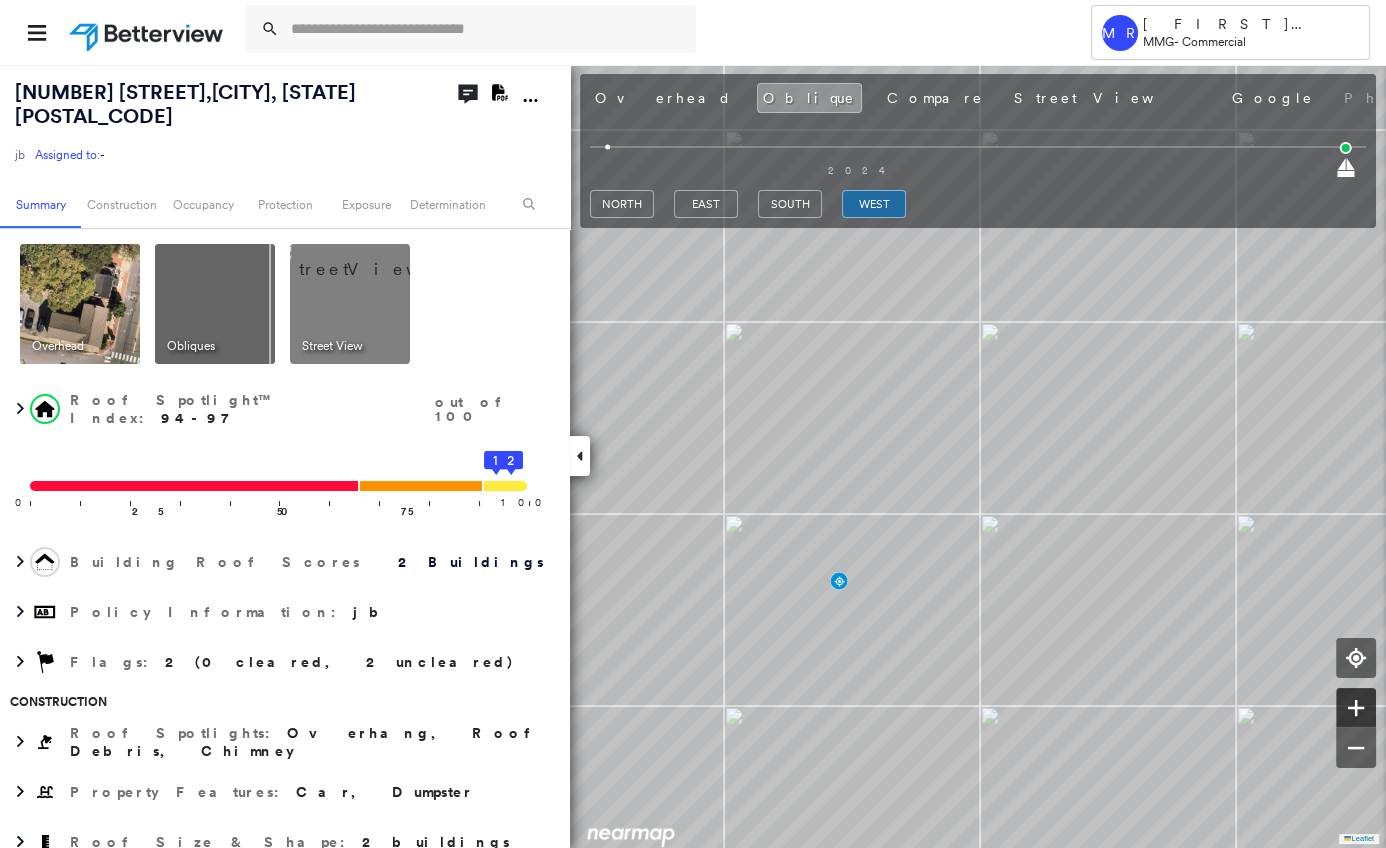 click 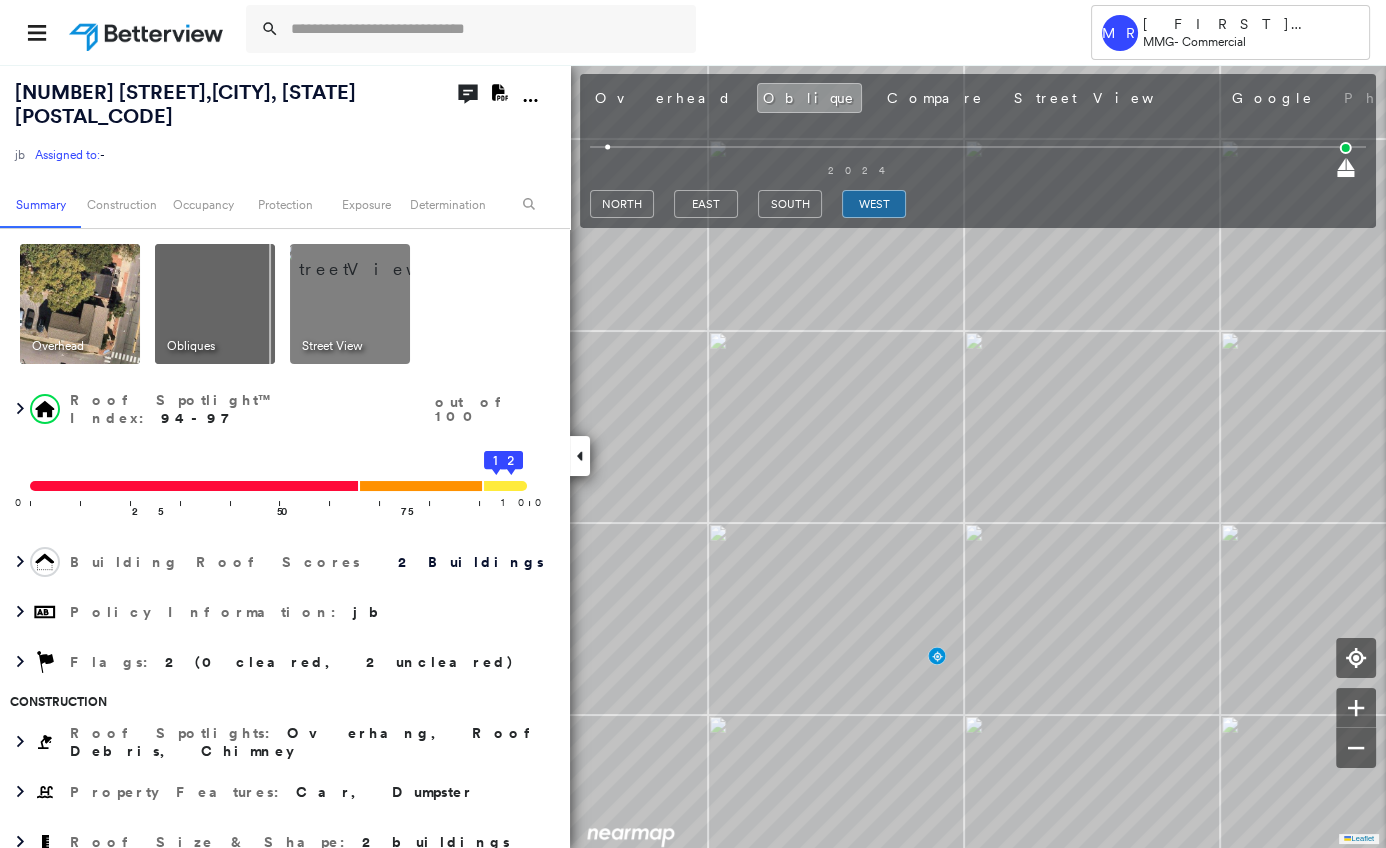 click on "MR [FIRST] [LAST] MMG - Commercial" at bounding box center [693, 32] 